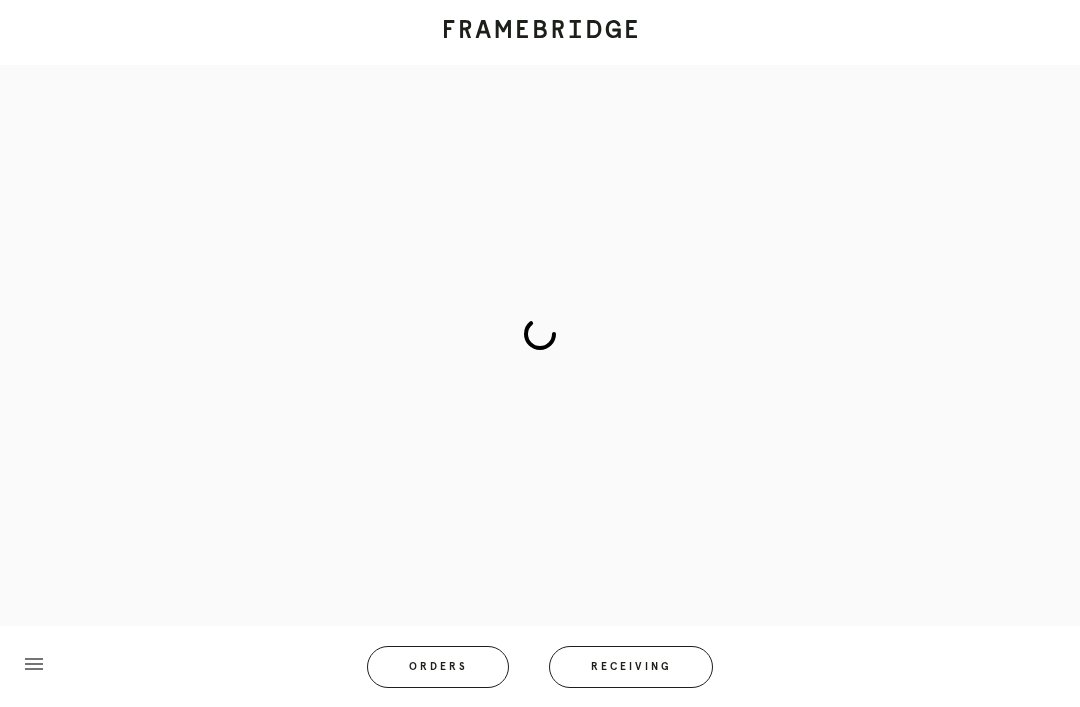 click at bounding box center [540, 334] 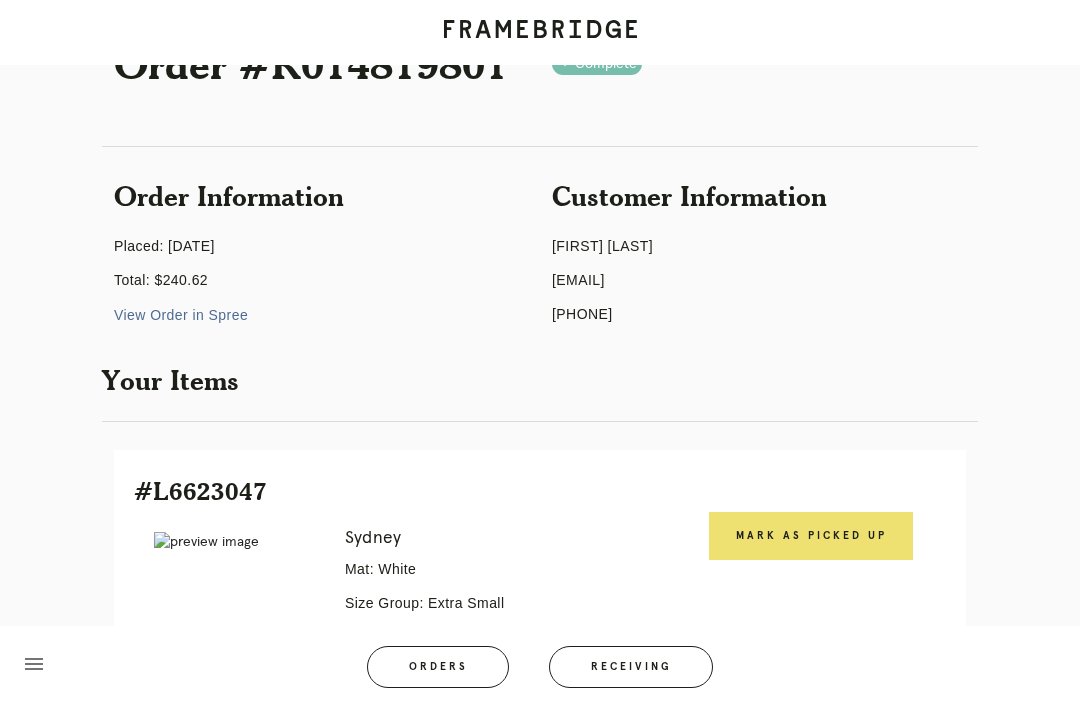 click on "Mark as Picked Up" at bounding box center (811, 536) 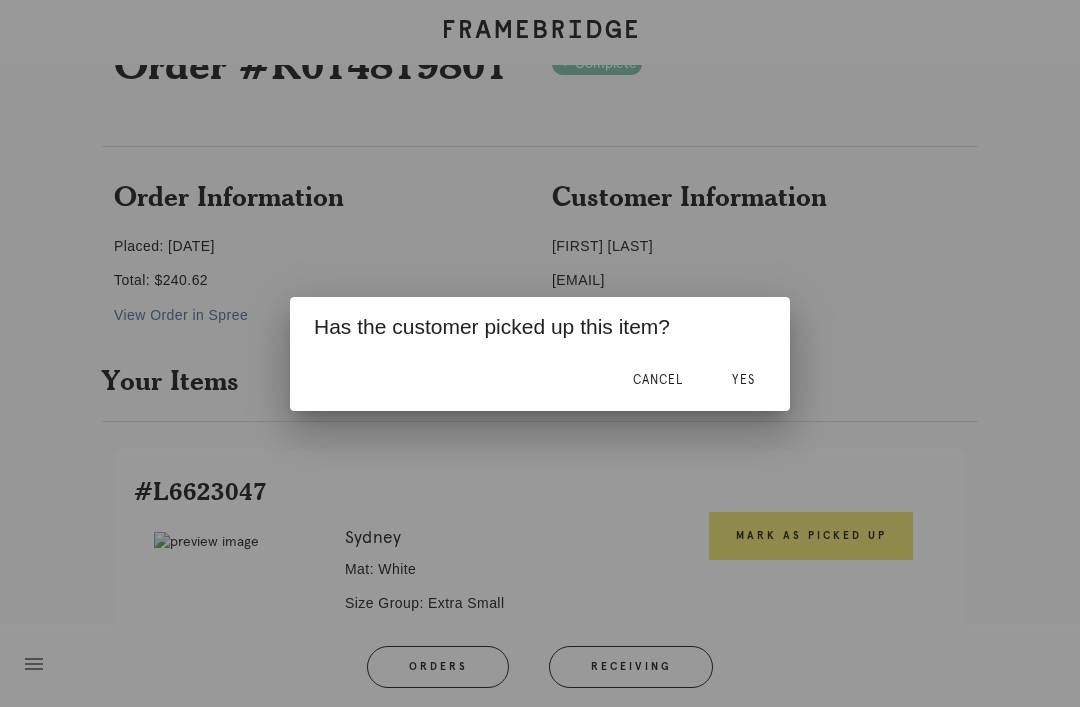 click on "Yes" at bounding box center (743, 380) 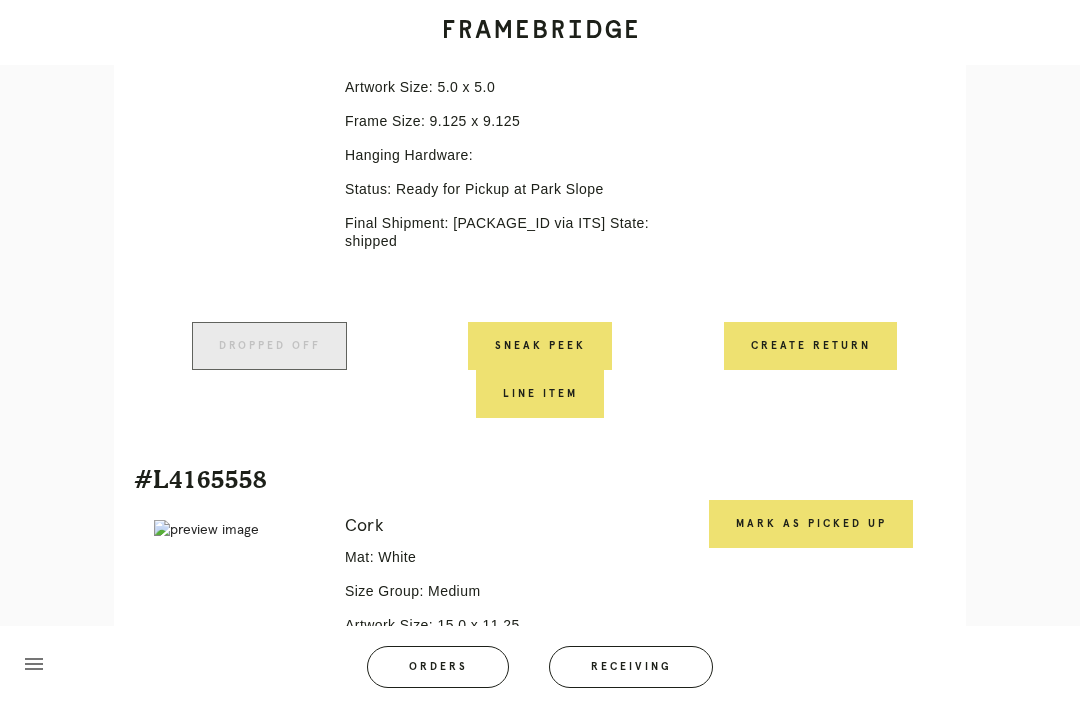 scroll, scrollTop: 672, scrollLeft: 0, axis: vertical 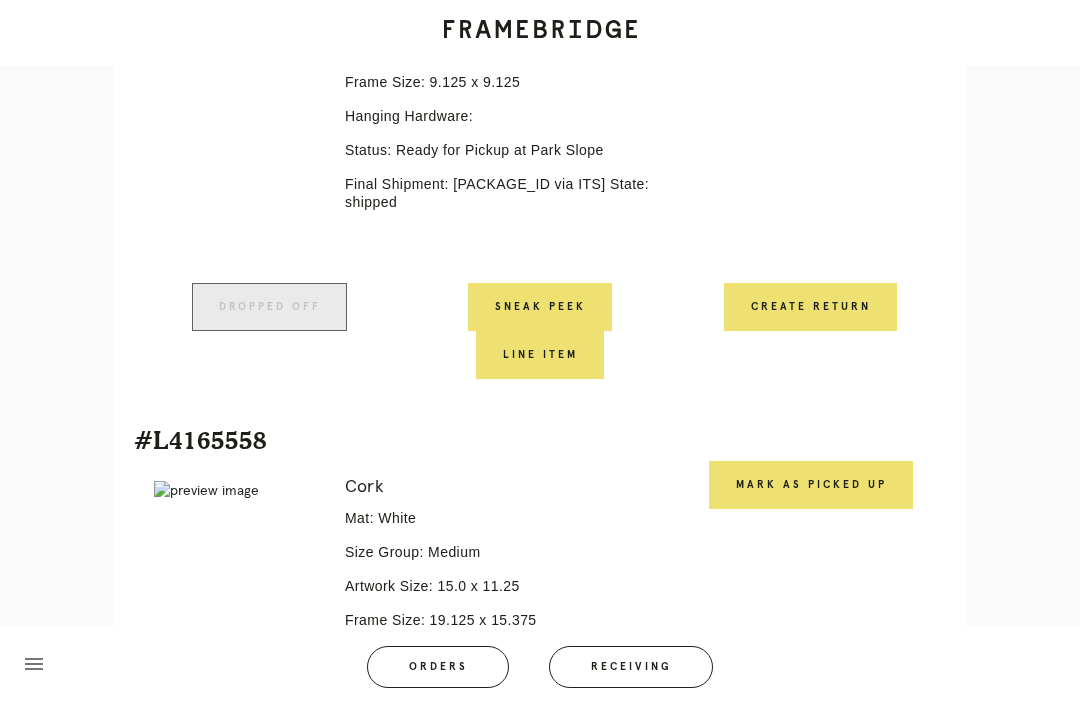click on "Mark as Picked Up" at bounding box center (811, 485) 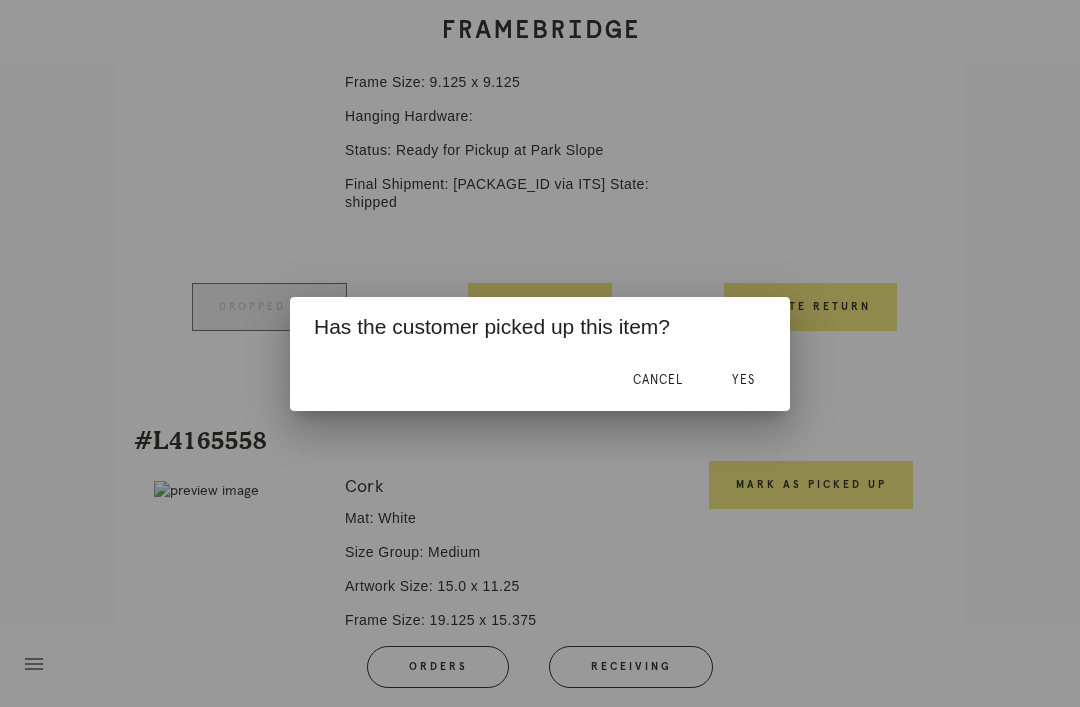 click on "Yes" at bounding box center [743, 381] 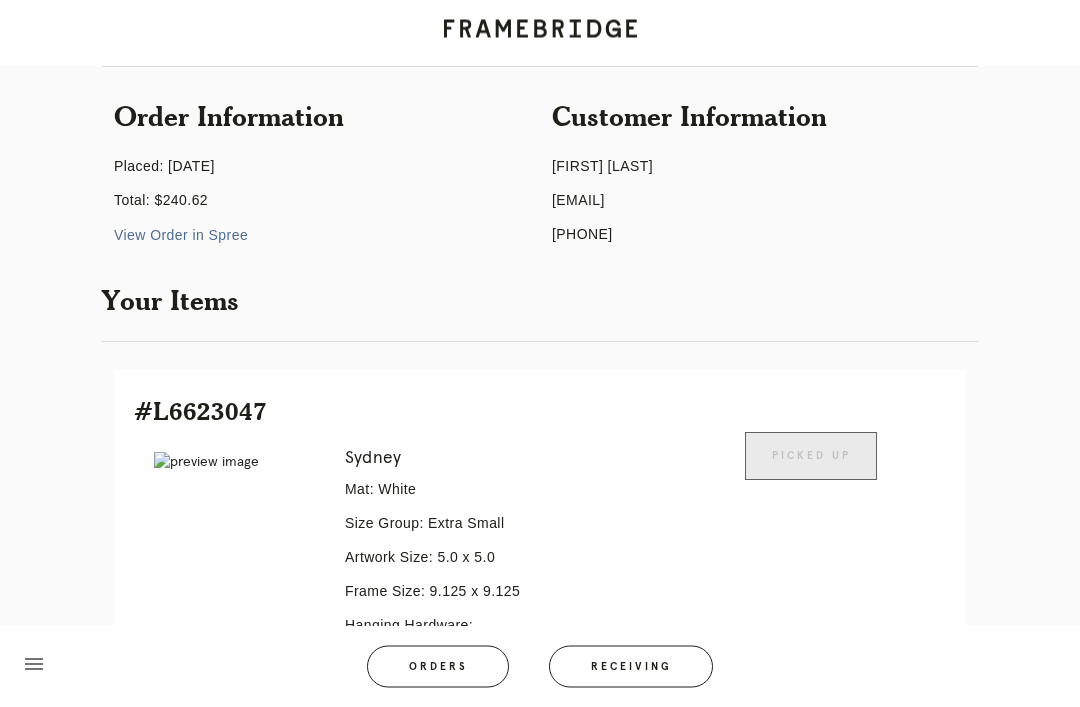 scroll, scrollTop: 0, scrollLeft: 0, axis: both 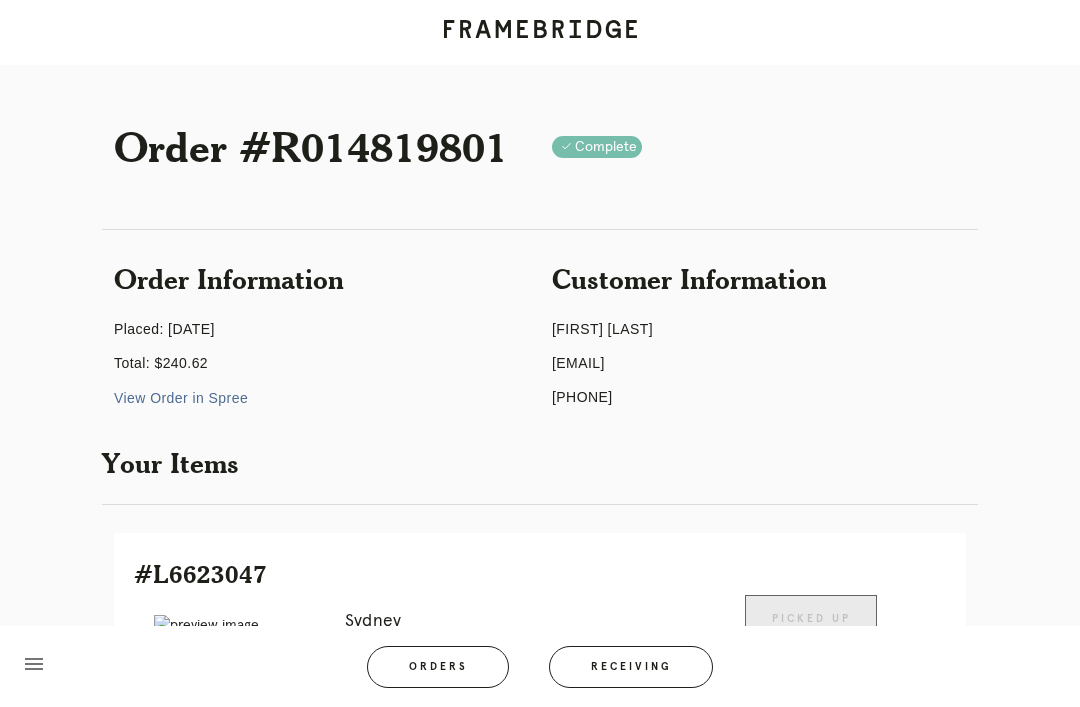 click on "Receiving" at bounding box center (631, 667) 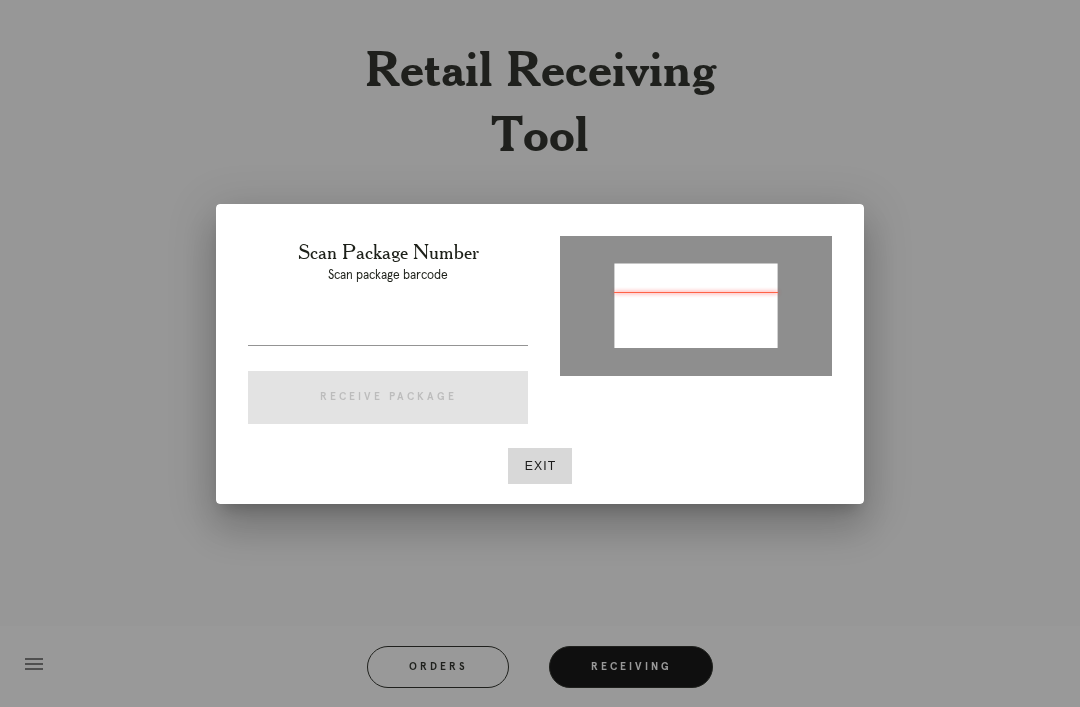 click at bounding box center (388, 329) 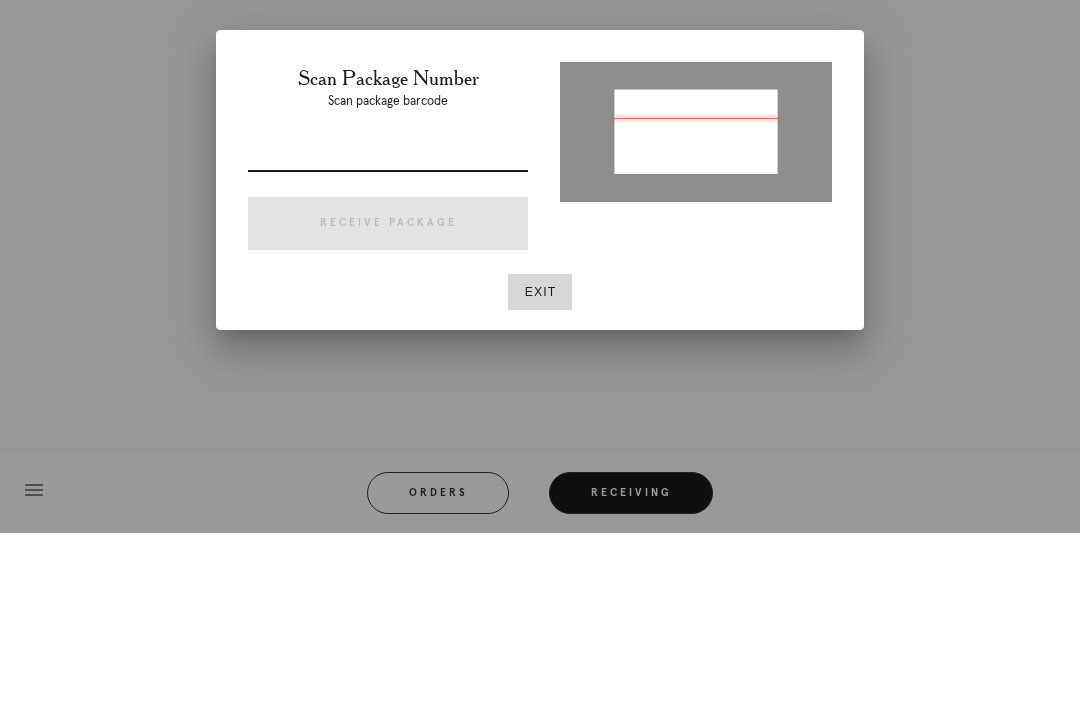 type on "P742523543052186" 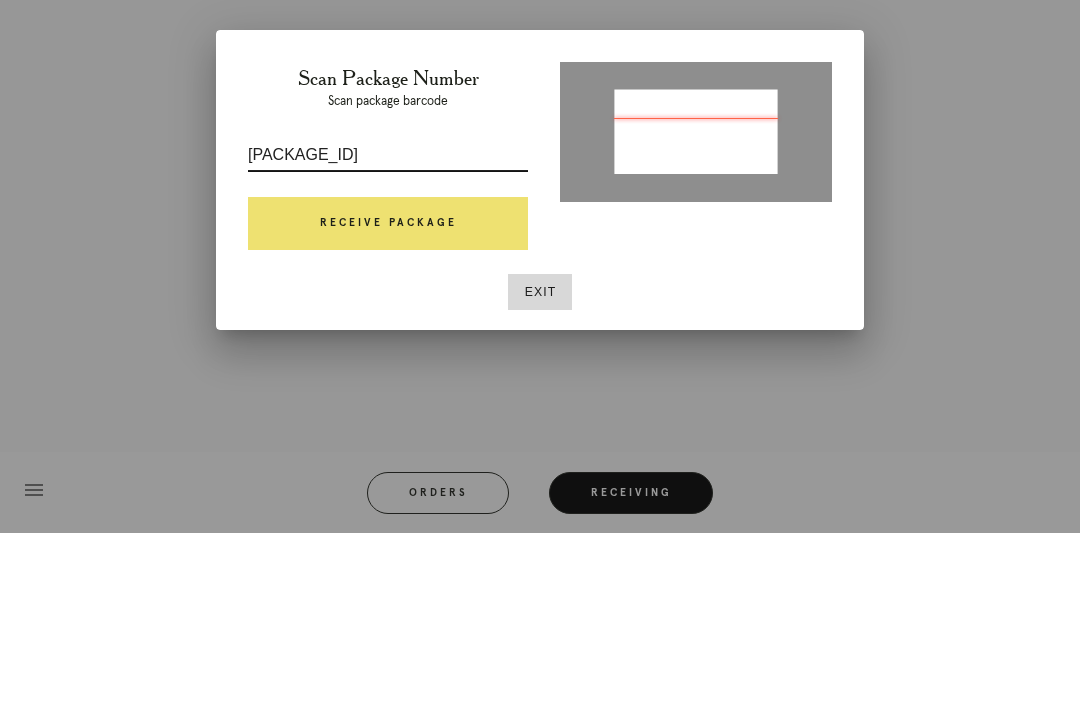 click on "Receive Package" at bounding box center (388, 398) 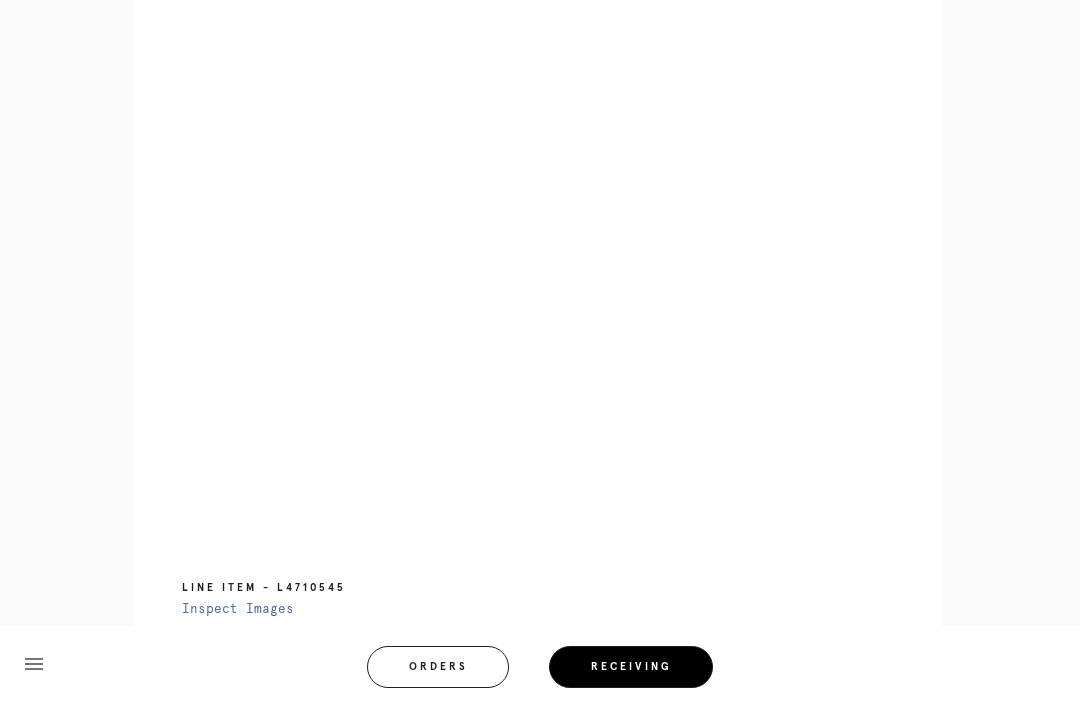 scroll, scrollTop: 1076, scrollLeft: 0, axis: vertical 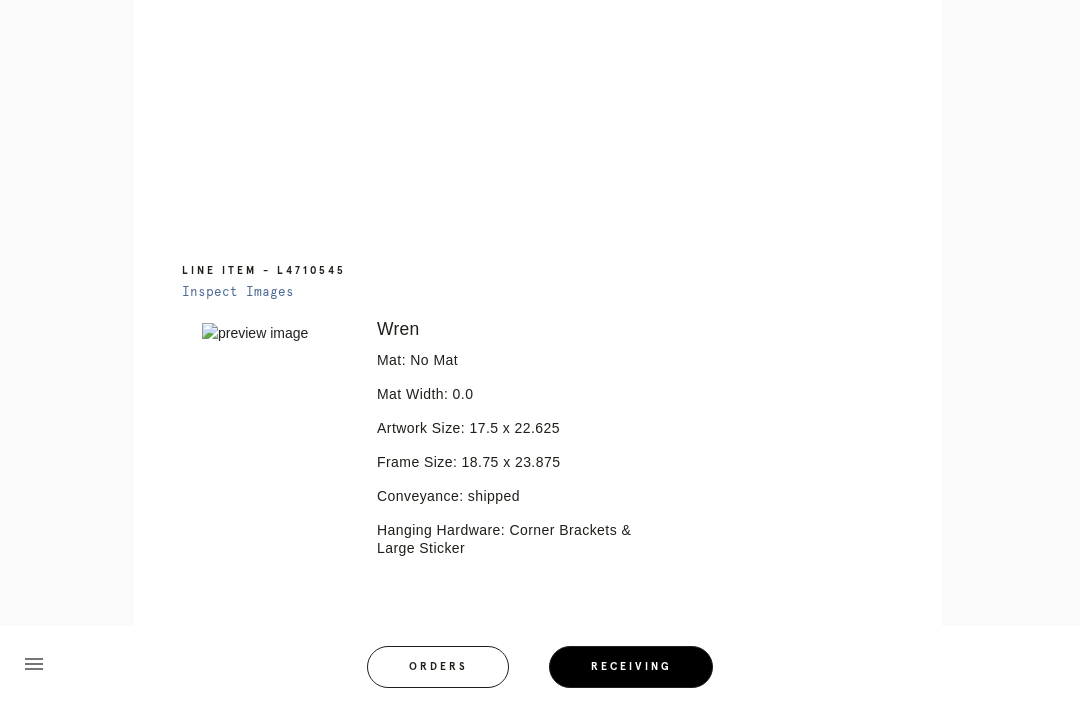 click on "menu
Orders
Receiving
Logged in as:   angela.dizon@framebridge.com   Park Slope
Logout" at bounding box center (540, 673) 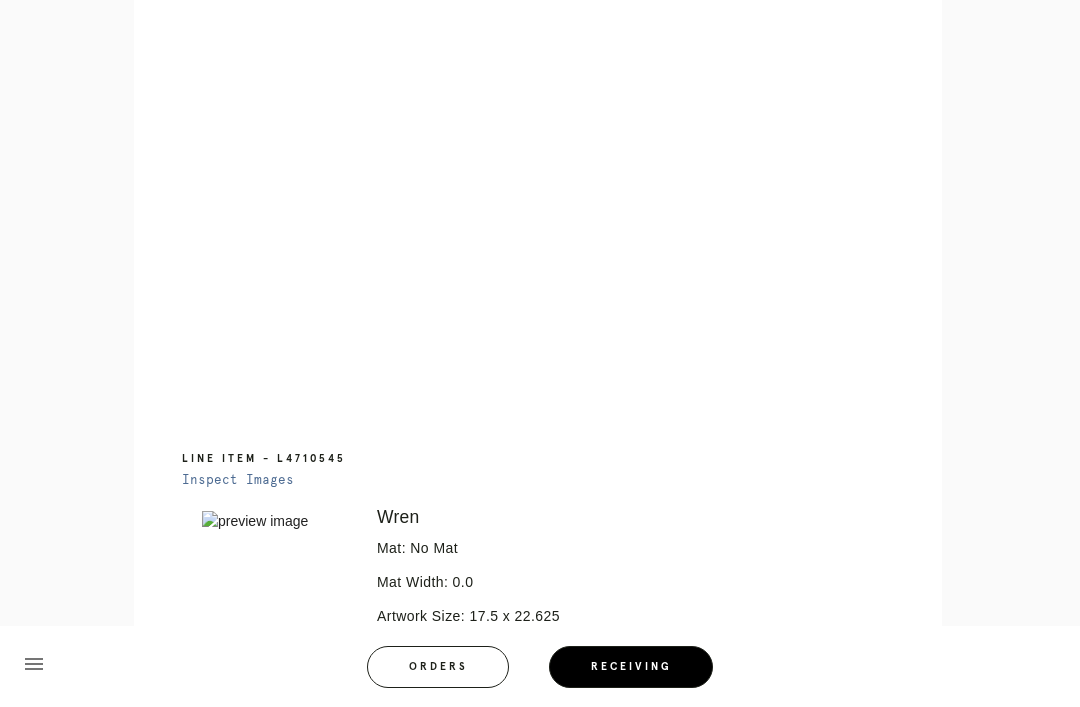 scroll, scrollTop: 1059, scrollLeft: 0, axis: vertical 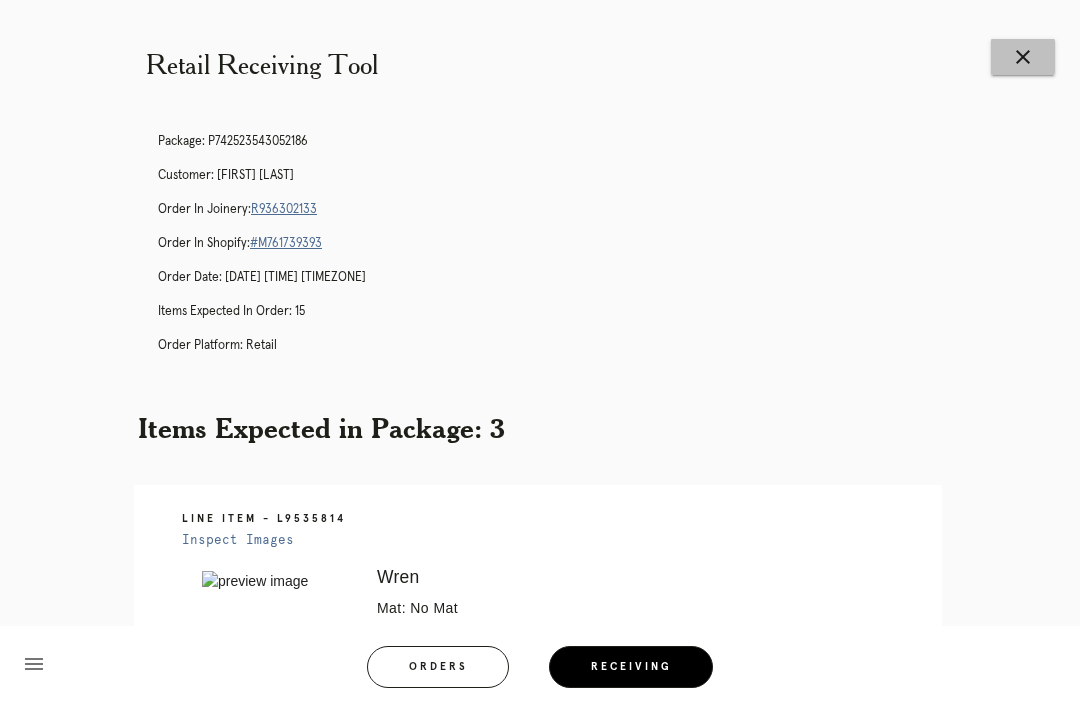 click on "close" at bounding box center [1023, 57] 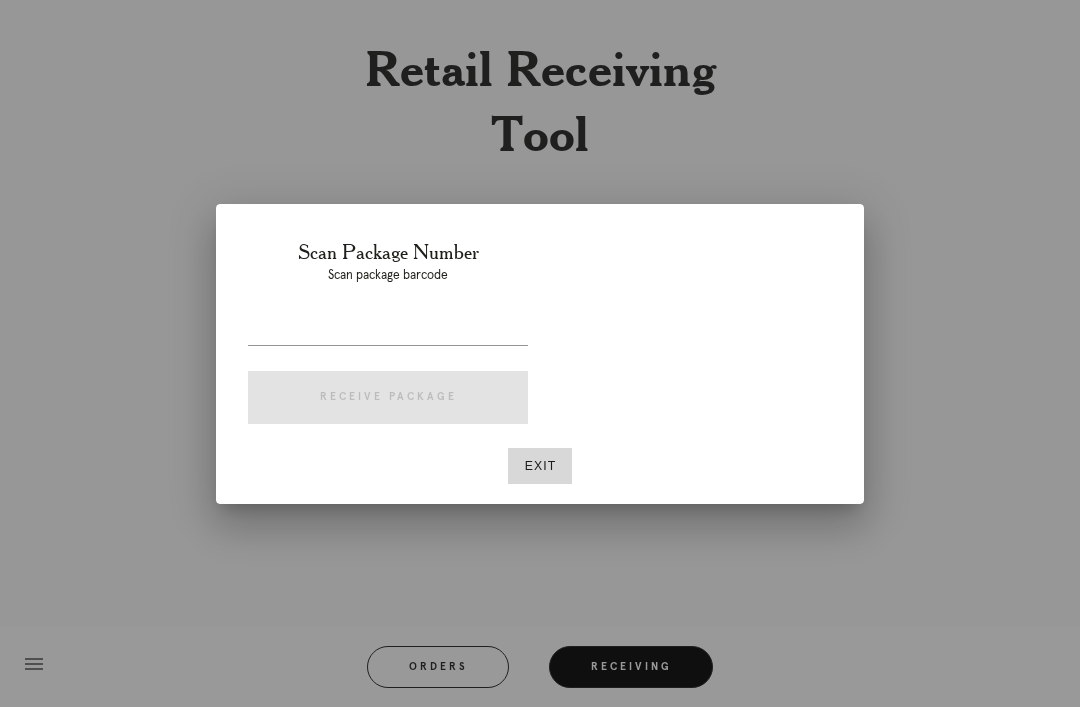 scroll, scrollTop: 0, scrollLeft: 0, axis: both 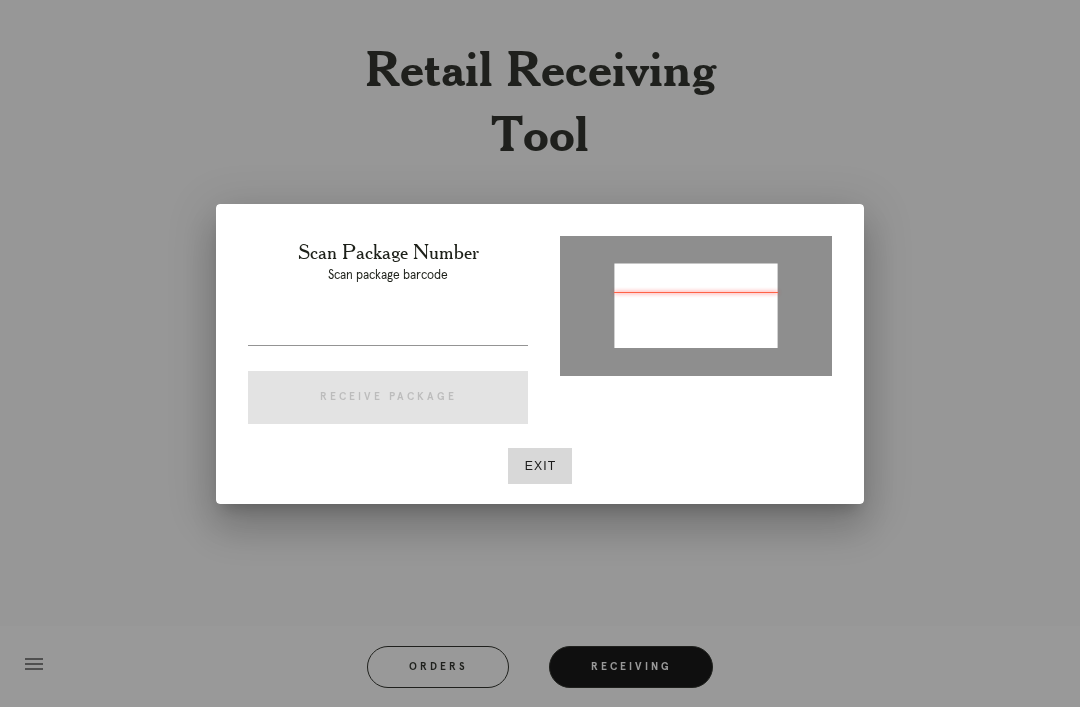 click at bounding box center (388, 329) 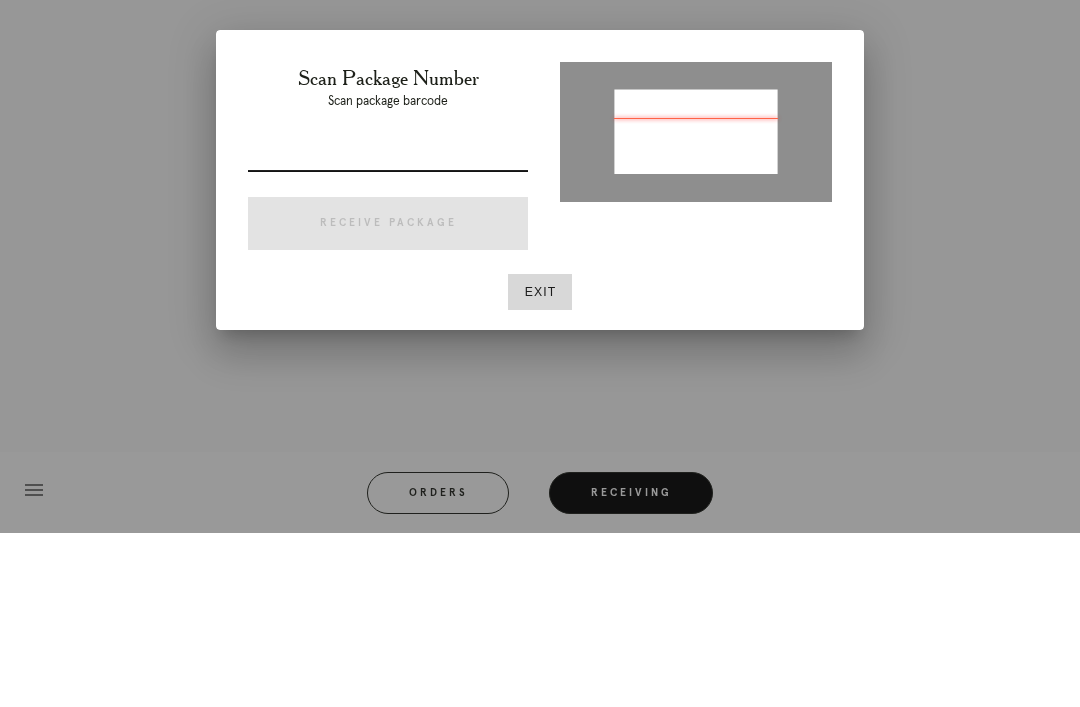type on "P982873408864013" 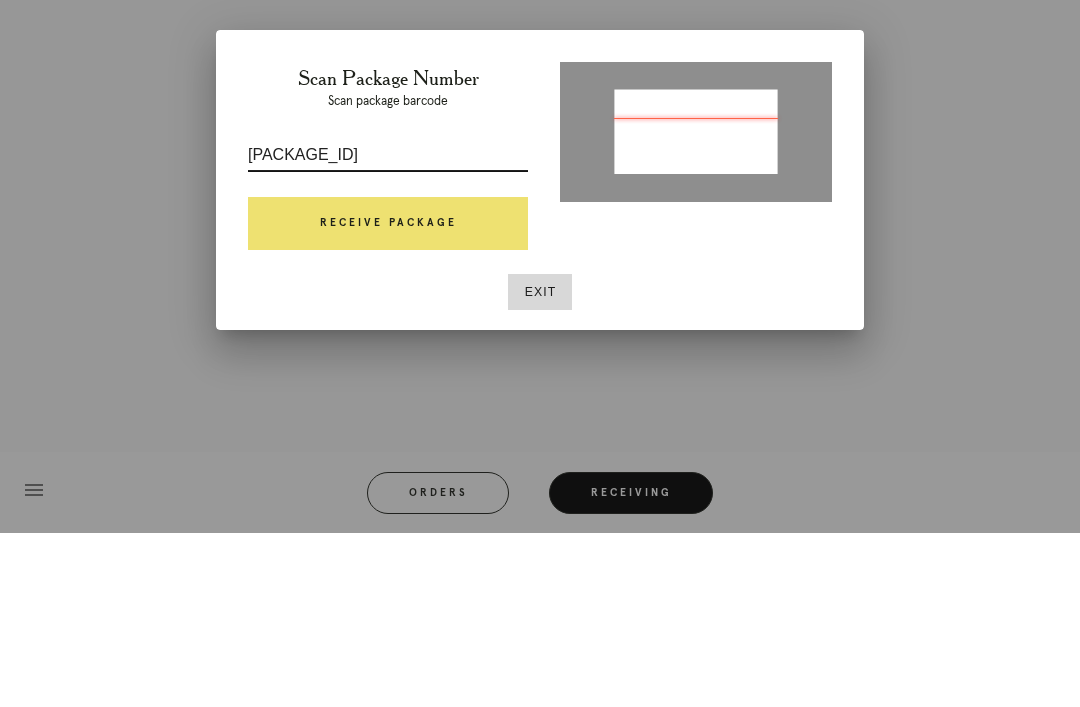 click on "Receive Package" at bounding box center [388, 398] 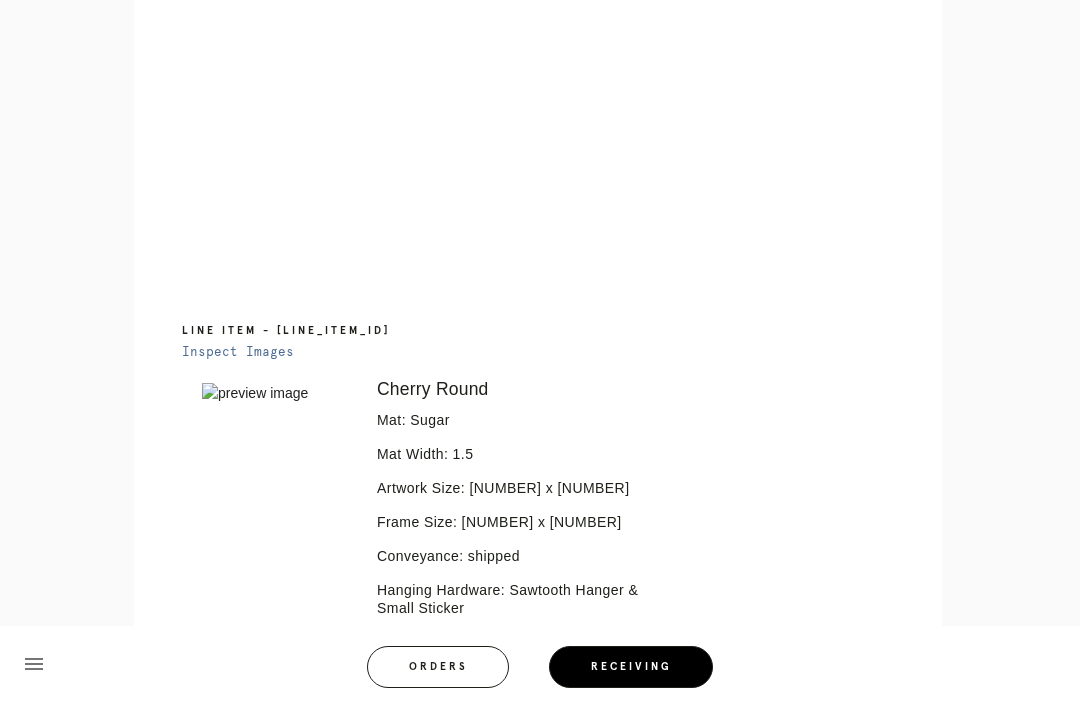 scroll, scrollTop: 960, scrollLeft: 0, axis: vertical 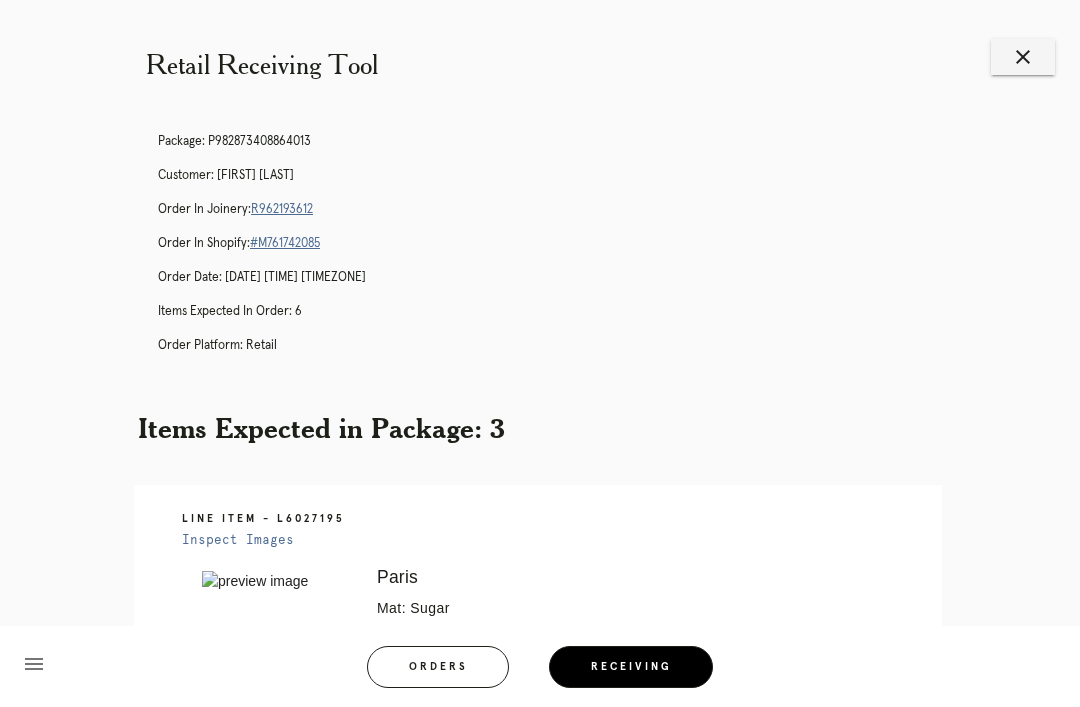 click on "close" at bounding box center [1023, 57] 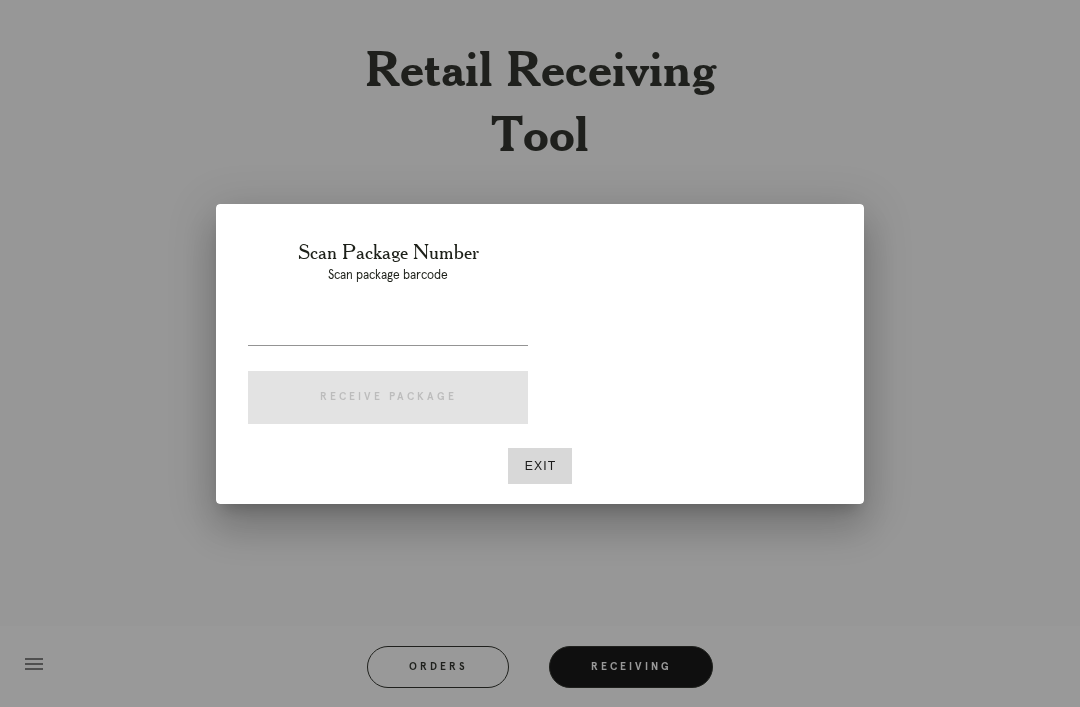 scroll, scrollTop: 0, scrollLeft: 0, axis: both 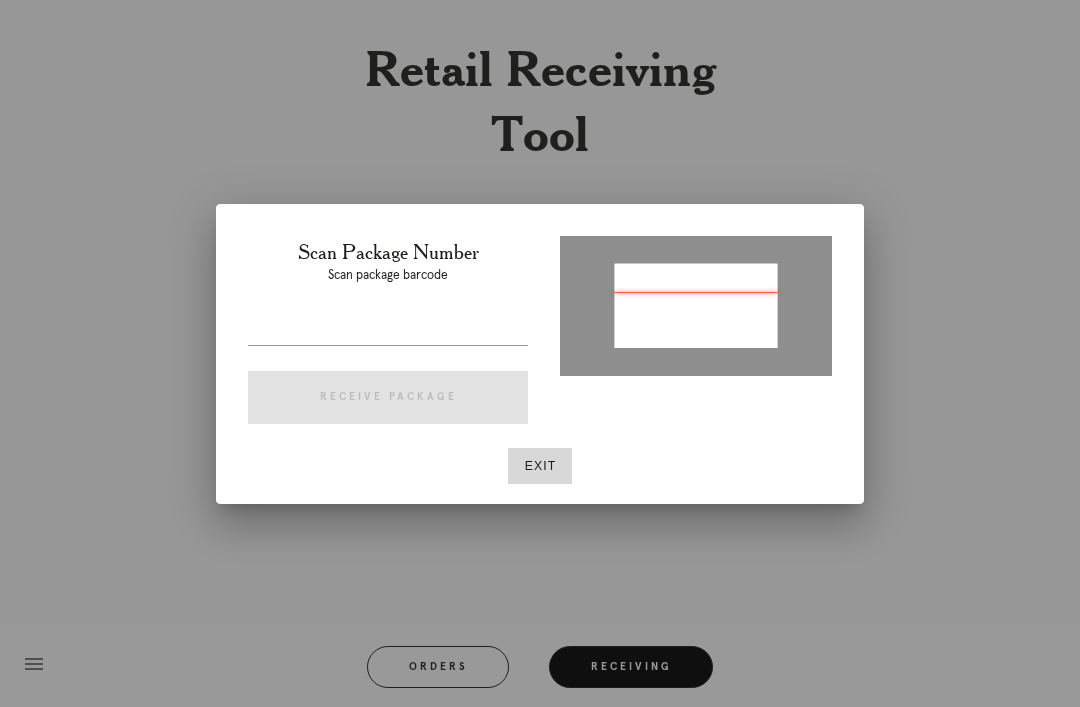 click at bounding box center [388, 329] 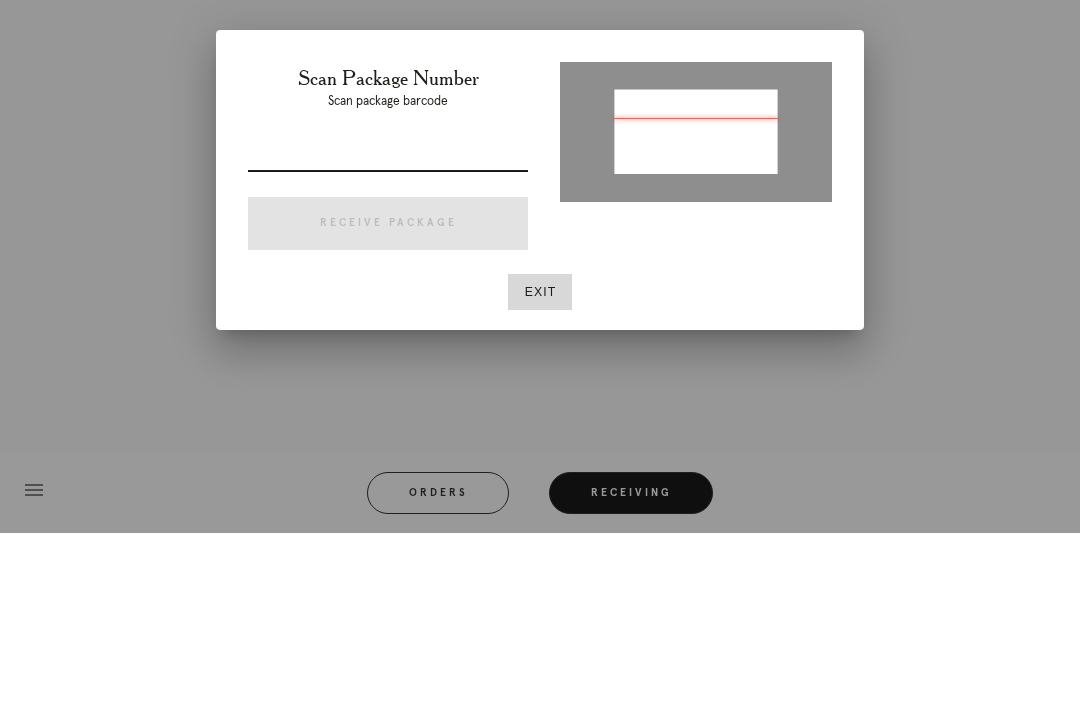 type on "[PACKAGE_ID]" 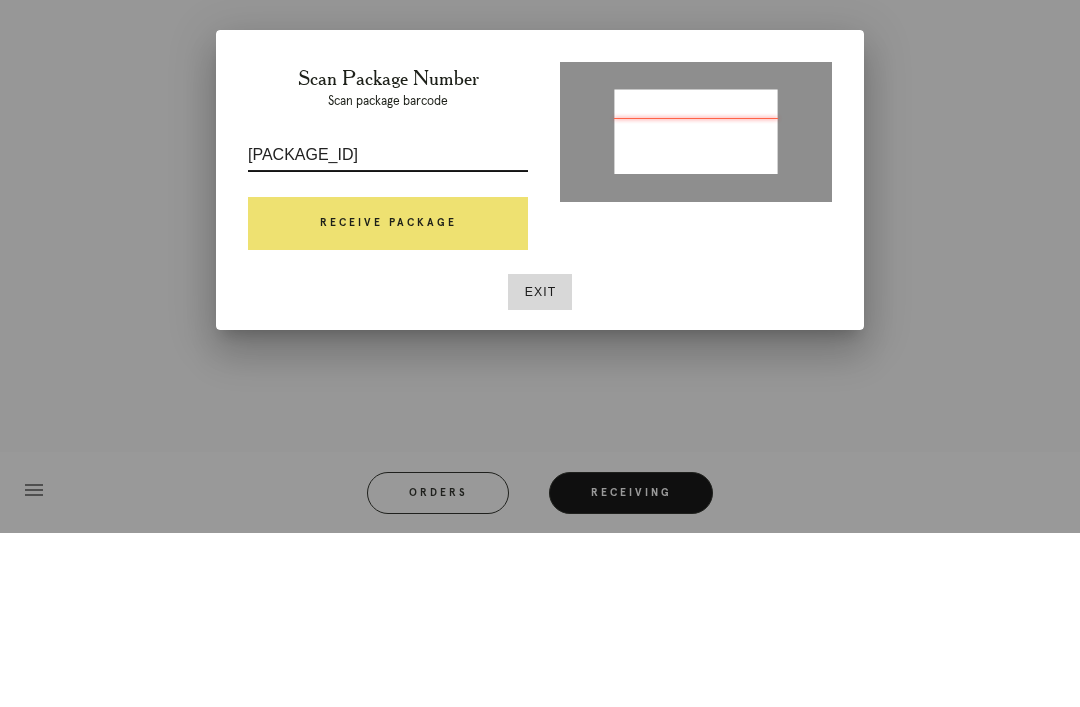 click on "Receive Package" at bounding box center [388, 398] 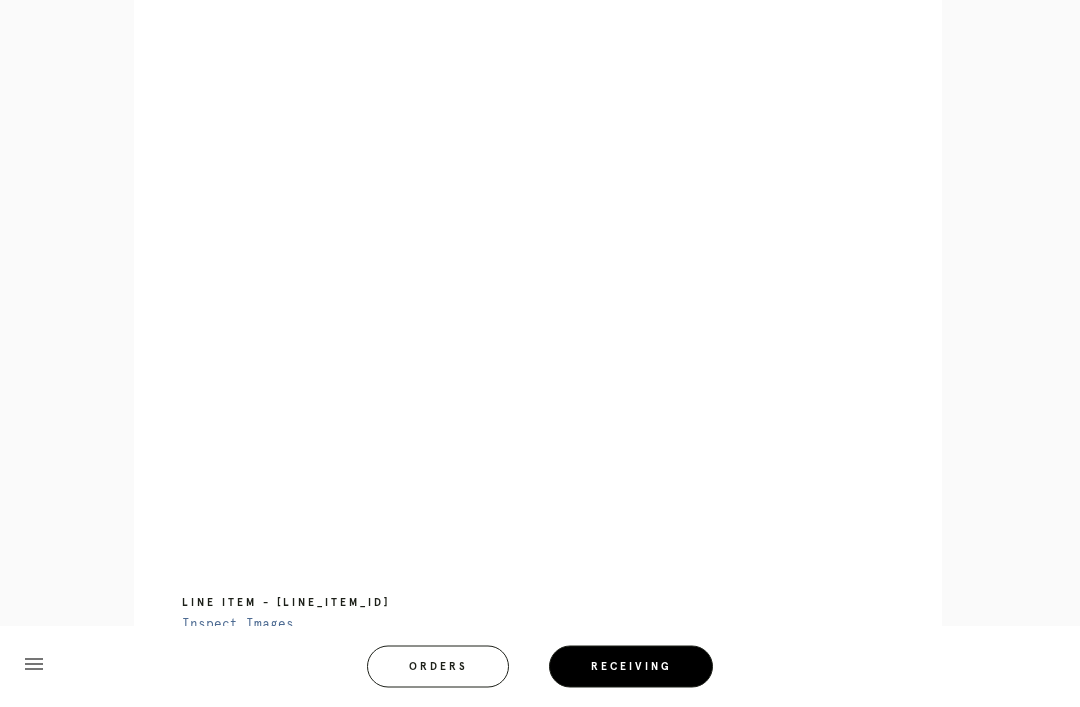 scroll, scrollTop: 912, scrollLeft: 0, axis: vertical 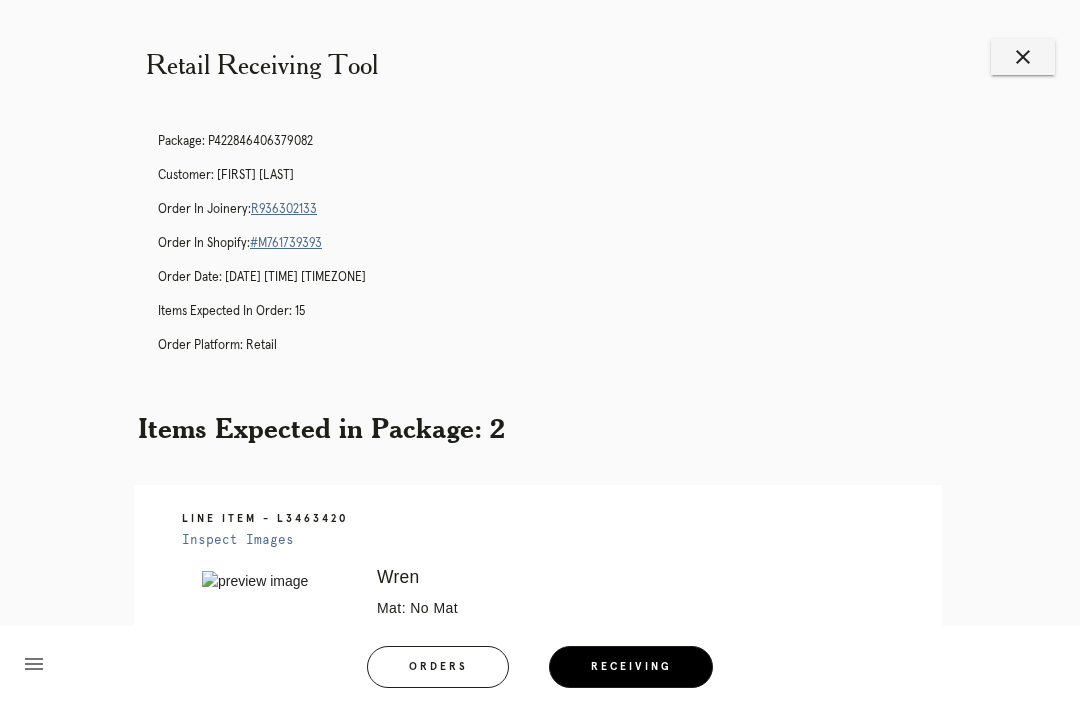 click on "close" at bounding box center [1023, 57] 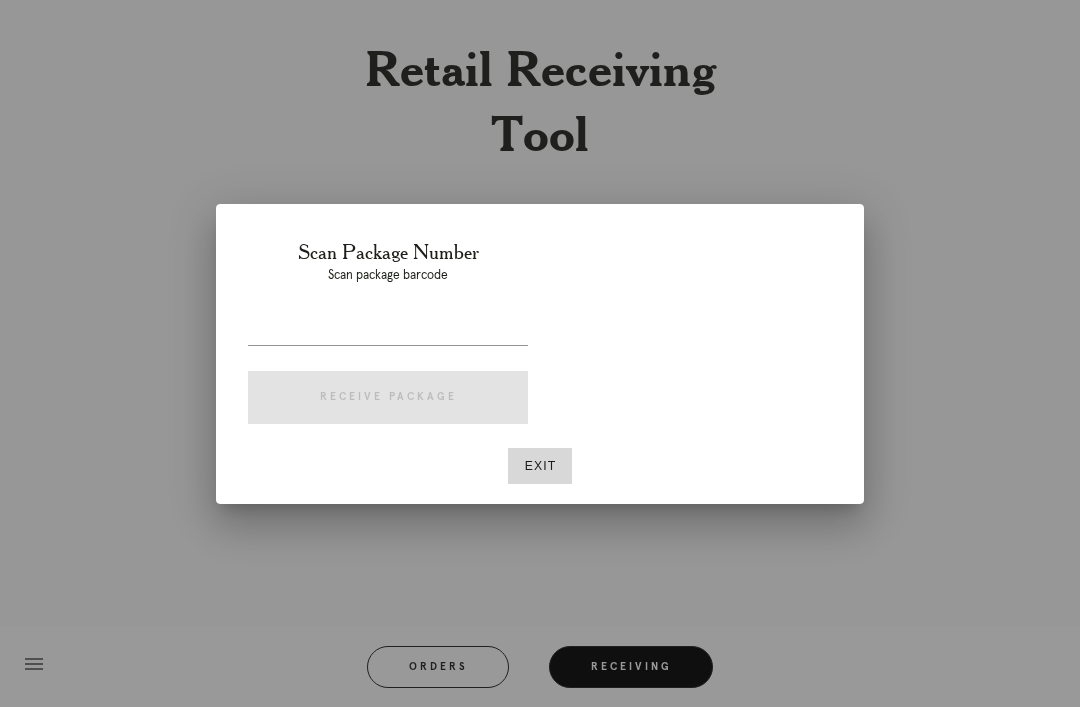 scroll, scrollTop: 0, scrollLeft: 0, axis: both 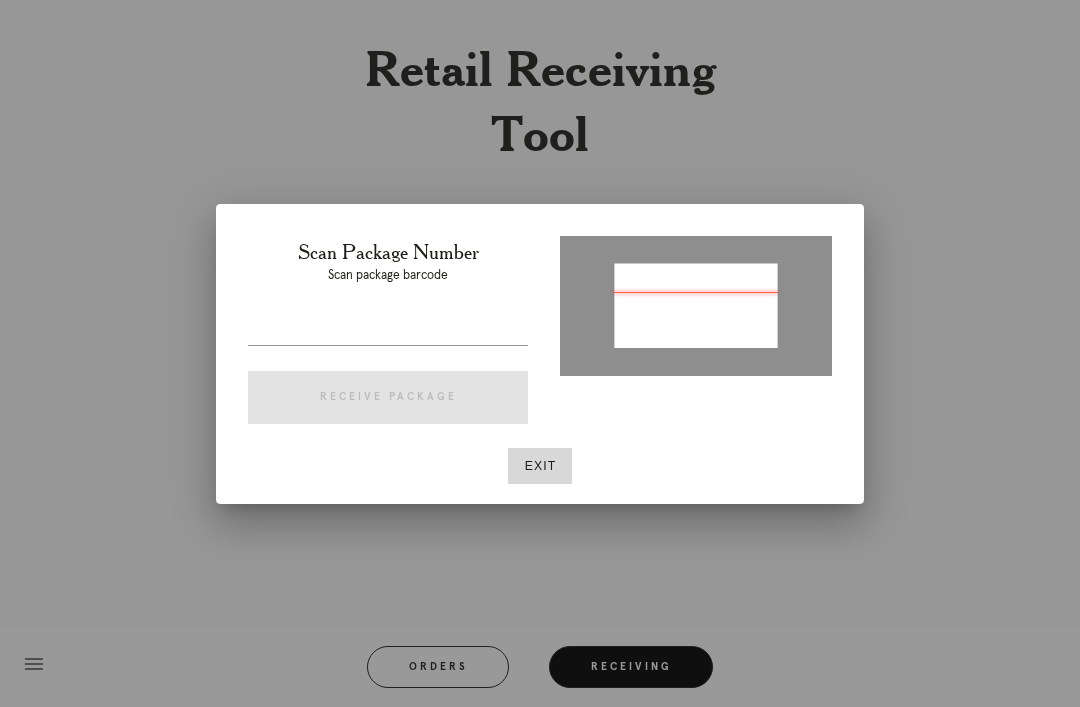 type on "[NUMBER]" 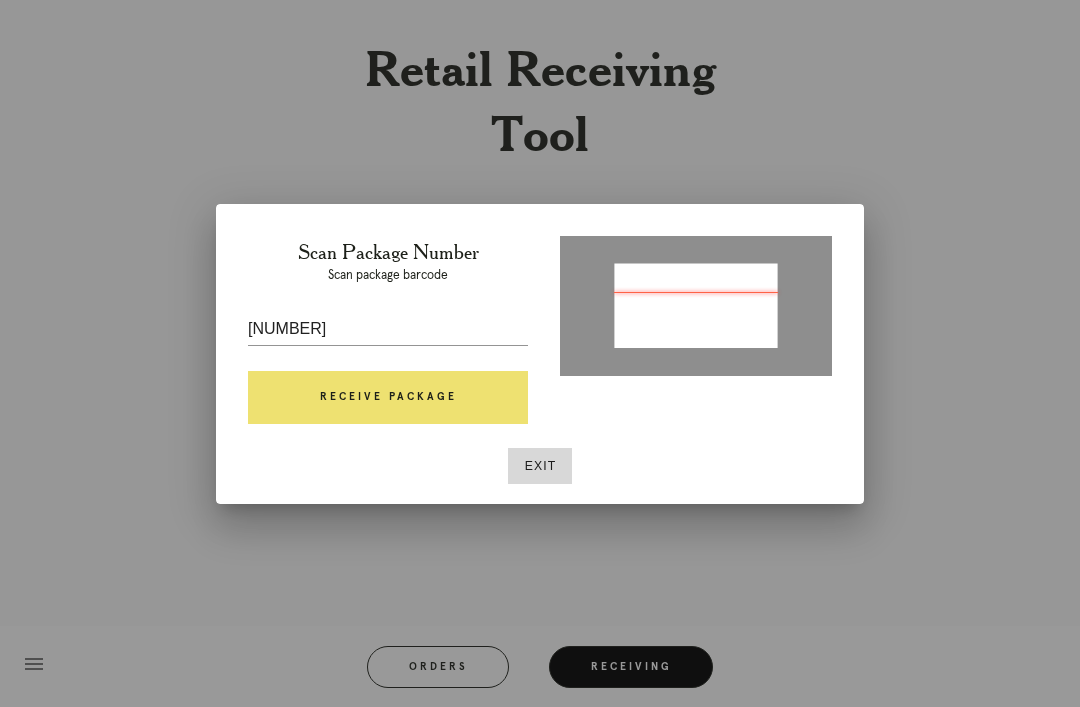click on "Receive Package" at bounding box center [388, 398] 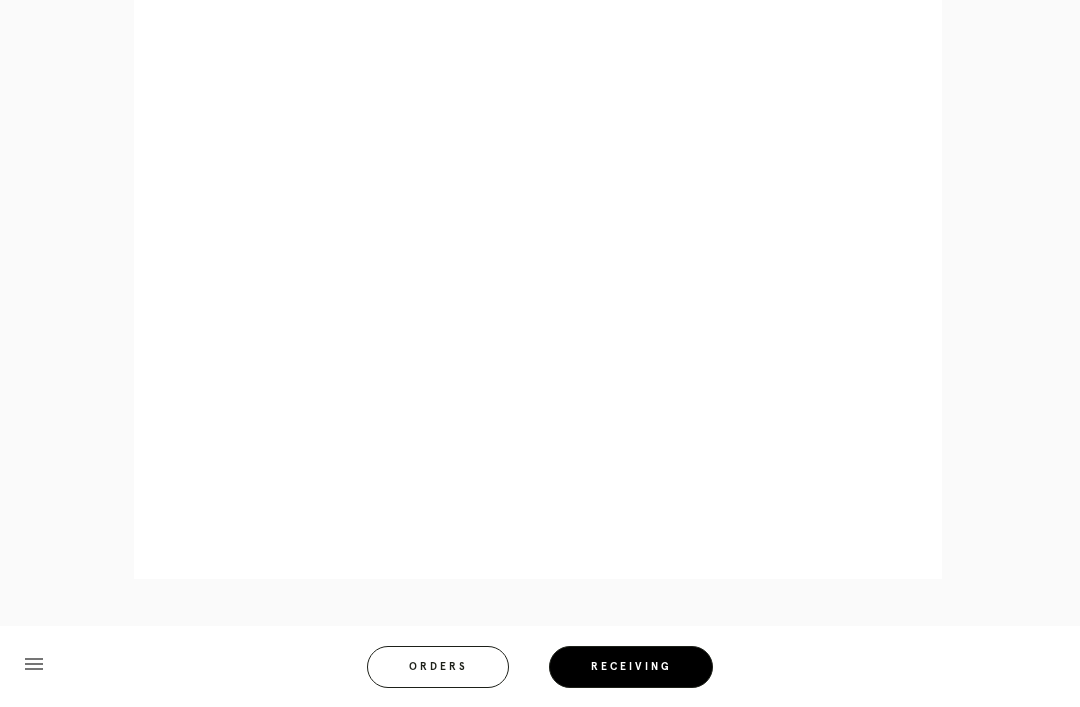 scroll, scrollTop: 858, scrollLeft: 0, axis: vertical 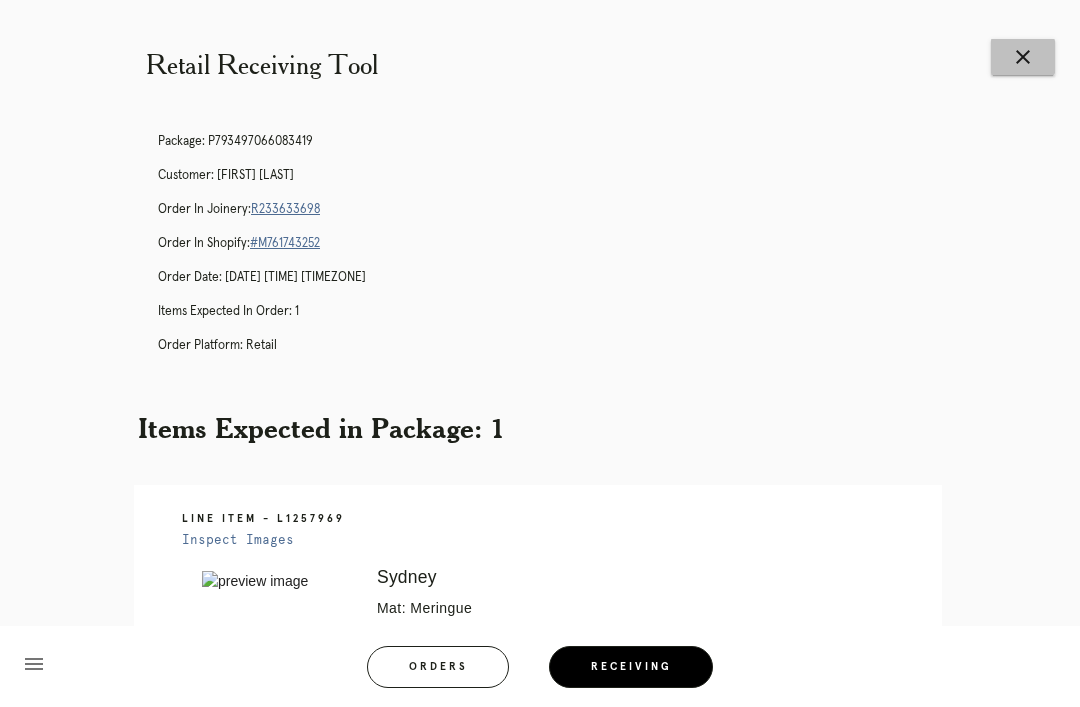 click on "close" at bounding box center [1023, 57] 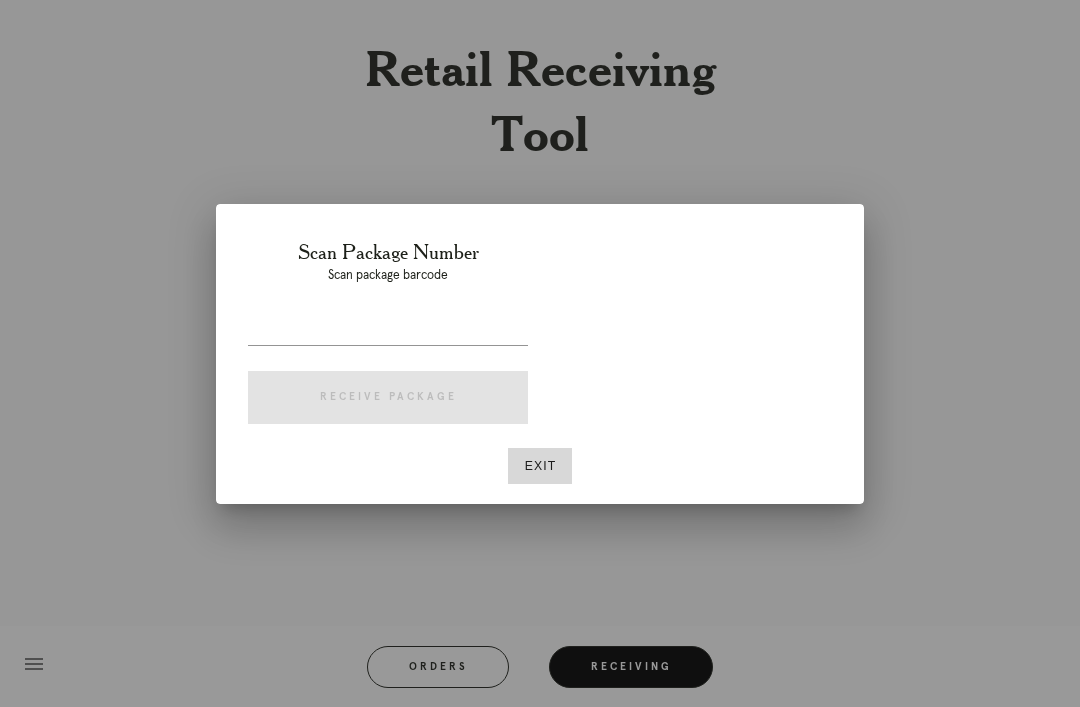 scroll, scrollTop: 0, scrollLeft: 0, axis: both 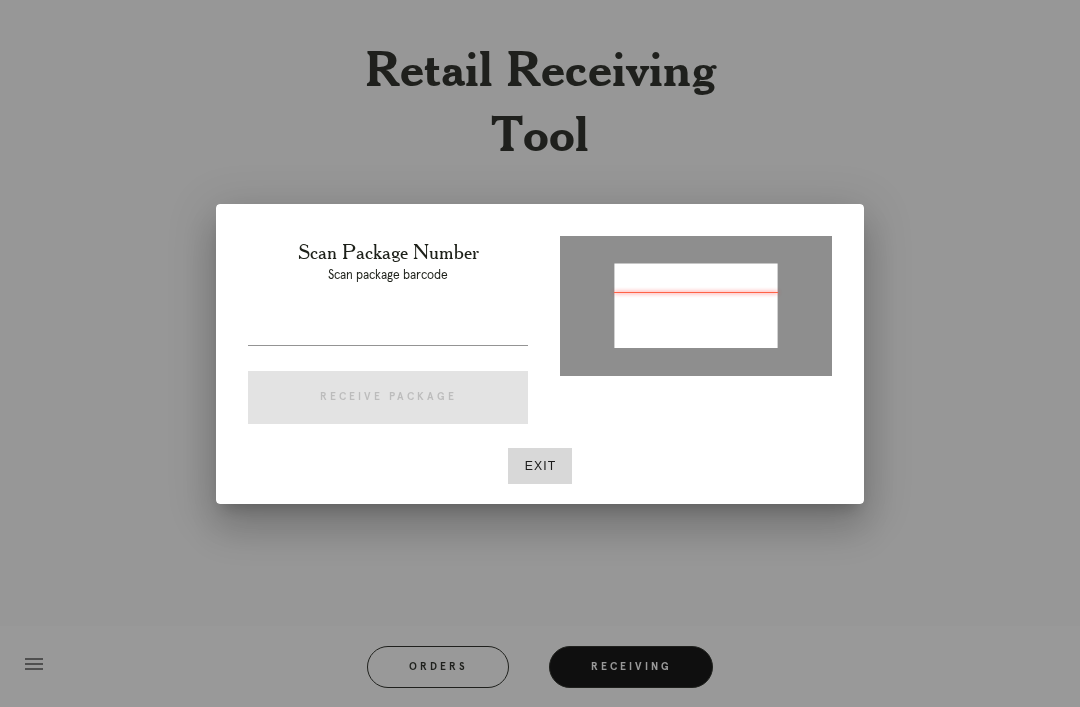 type on "P619090887481212" 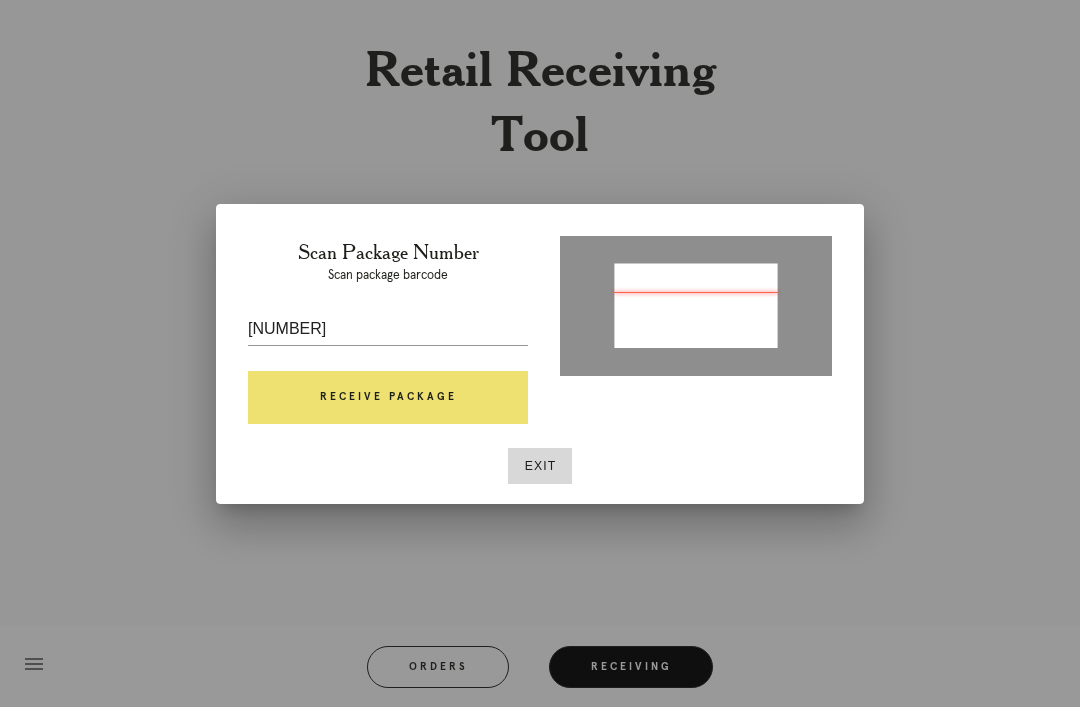 click on "Receive Package" at bounding box center (388, 398) 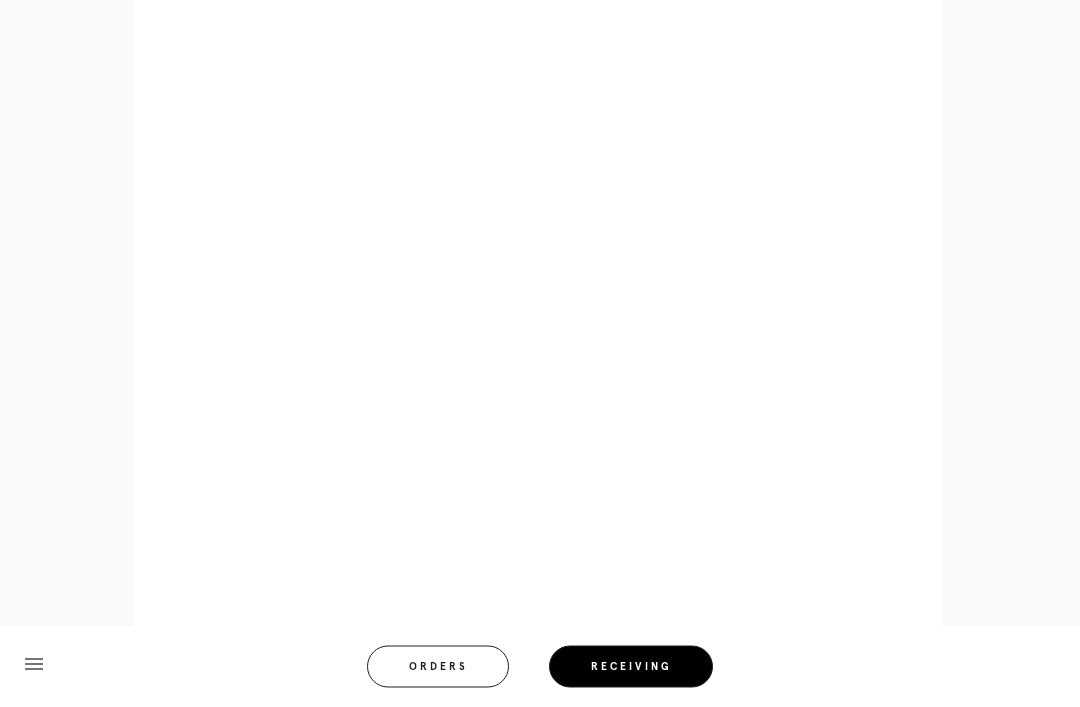 scroll, scrollTop: 982, scrollLeft: 0, axis: vertical 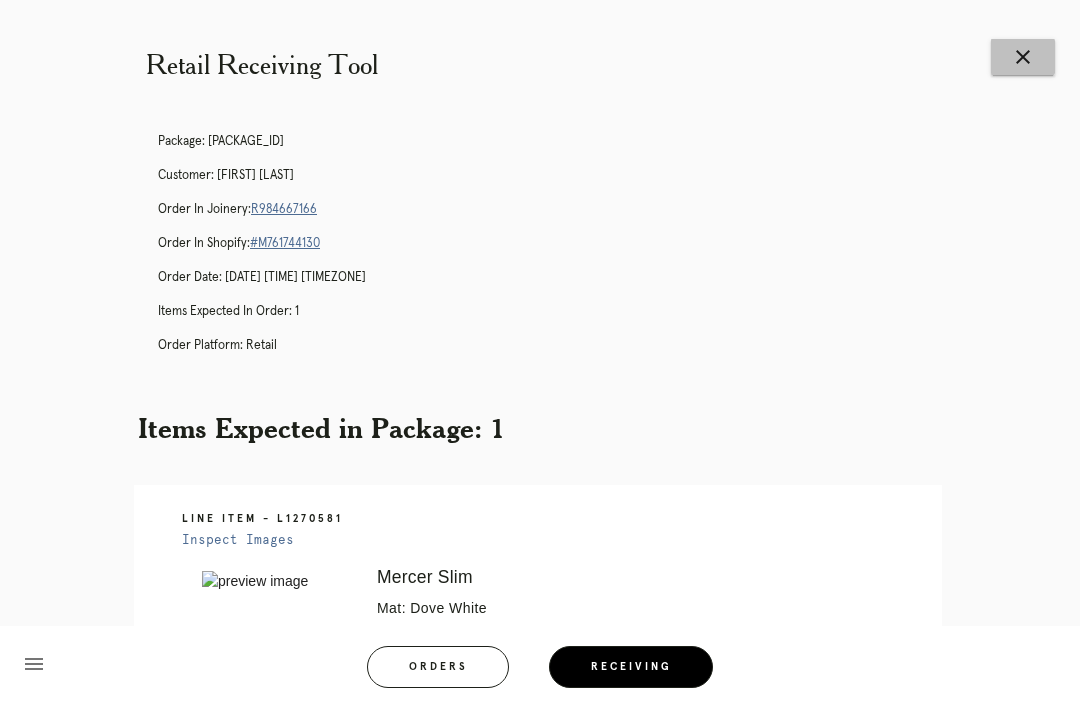 click on "close" at bounding box center (1023, 57) 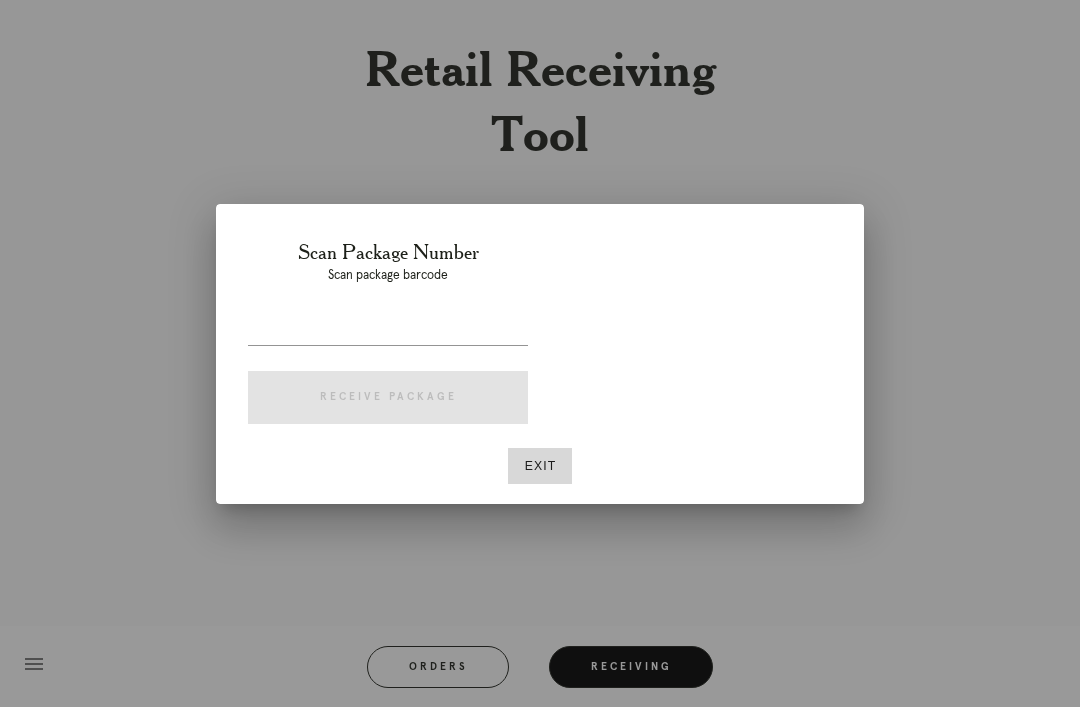 scroll, scrollTop: 0, scrollLeft: 0, axis: both 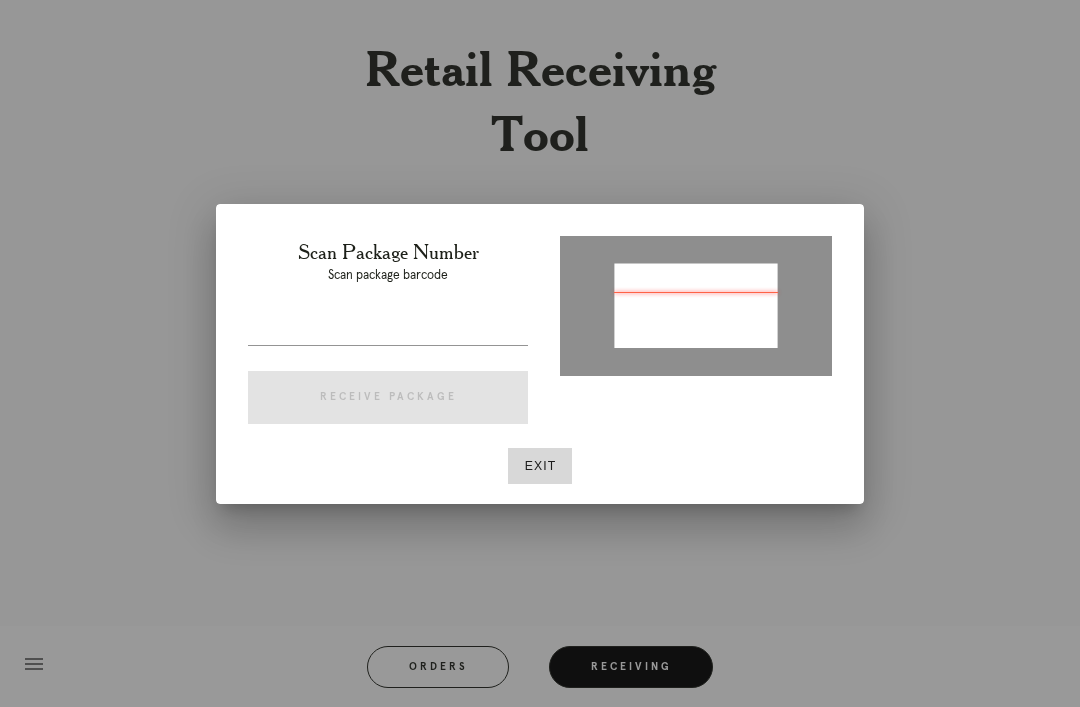 type on "P811114367803719" 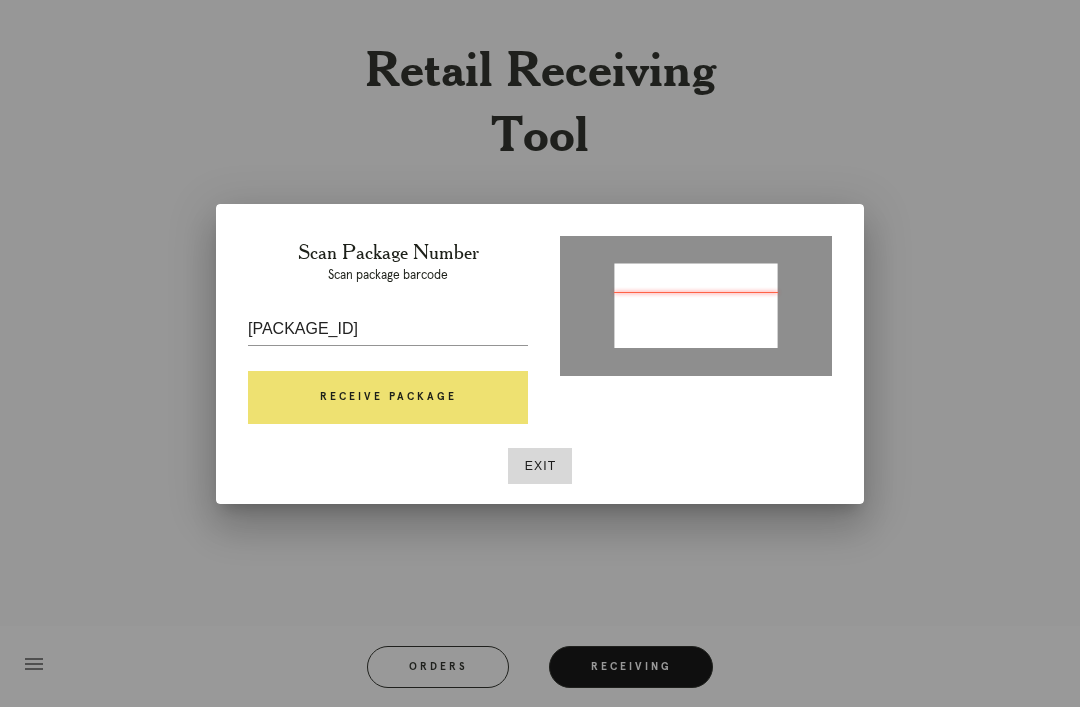 click on "Receive Package" at bounding box center [388, 398] 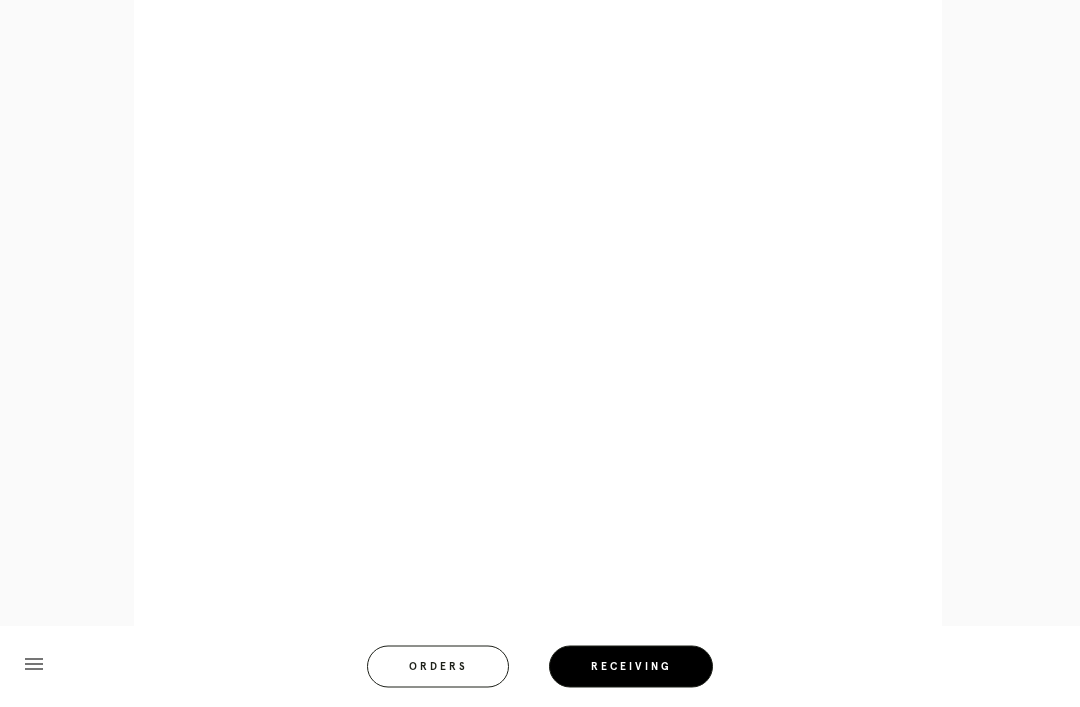 scroll, scrollTop: 910, scrollLeft: 0, axis: vertical 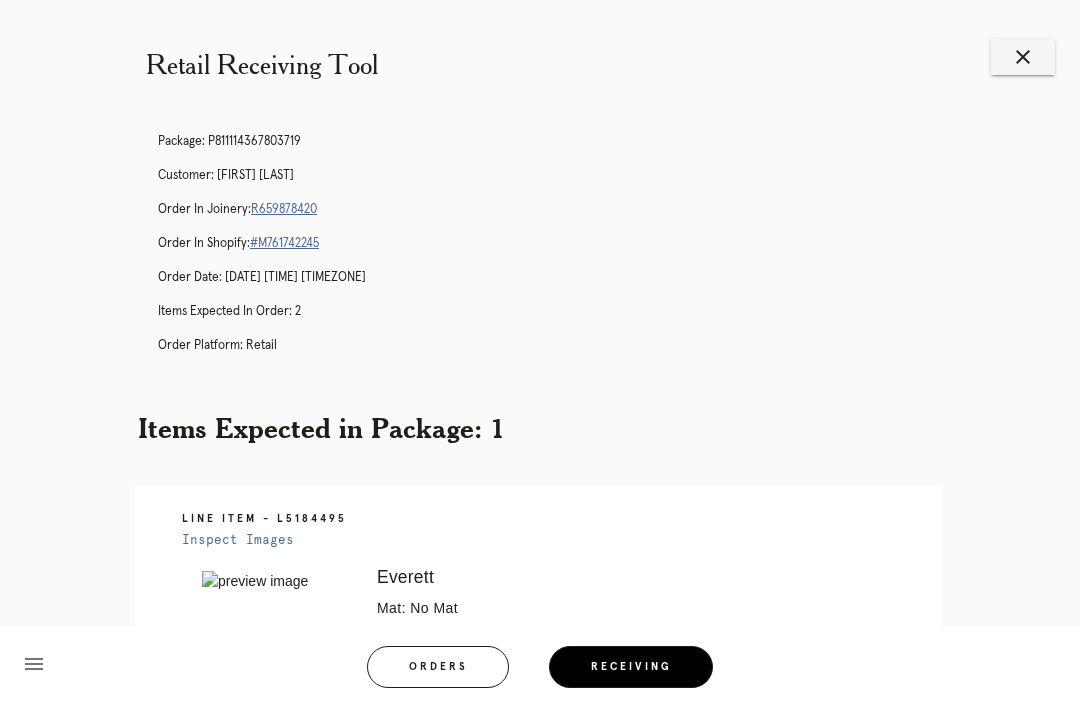 click on "close" at bounding box center [1023, 57] 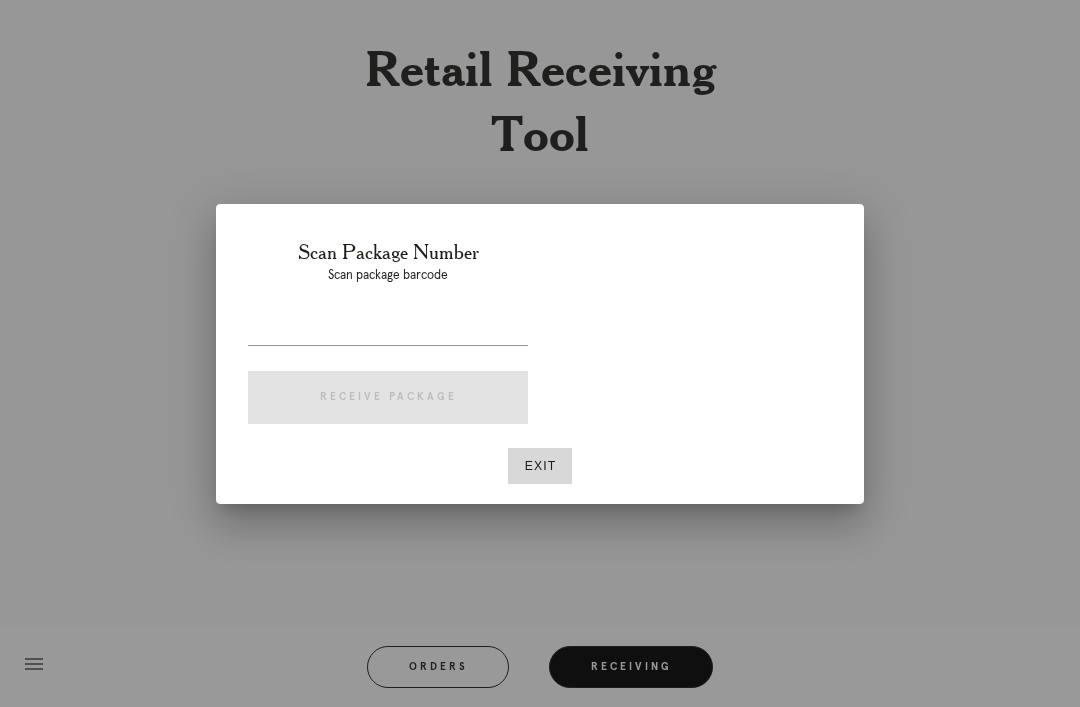 scroll, scrollTop: 0, scrollLeft: 0, axis: both 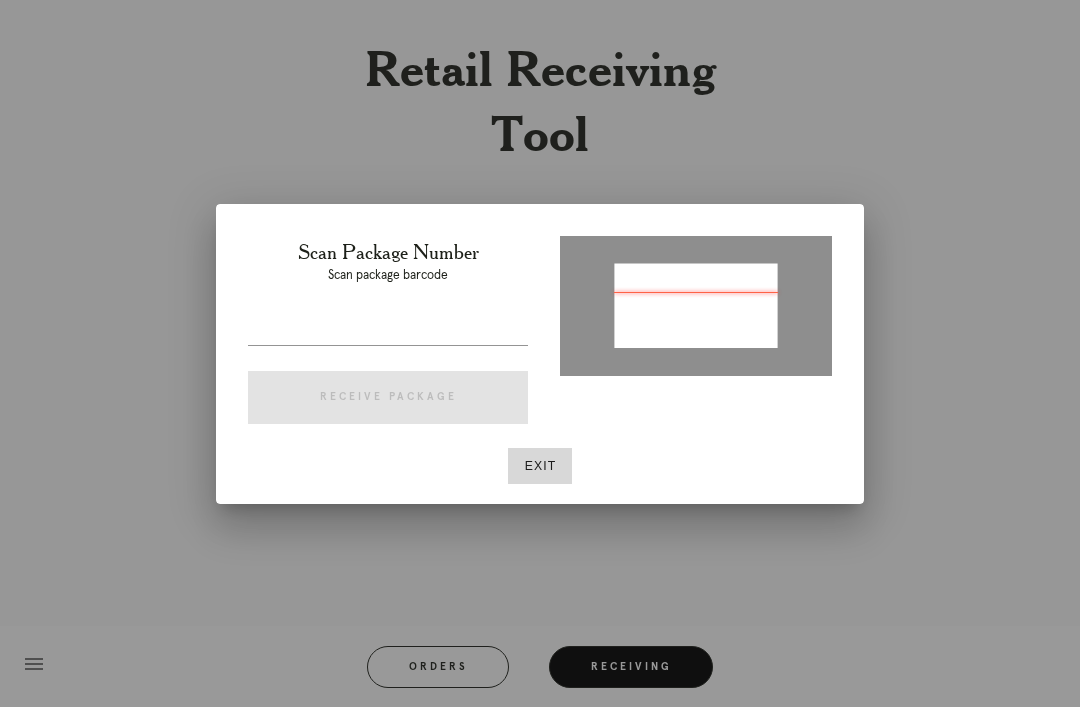 type on "P[ORDER_NUMBER]" 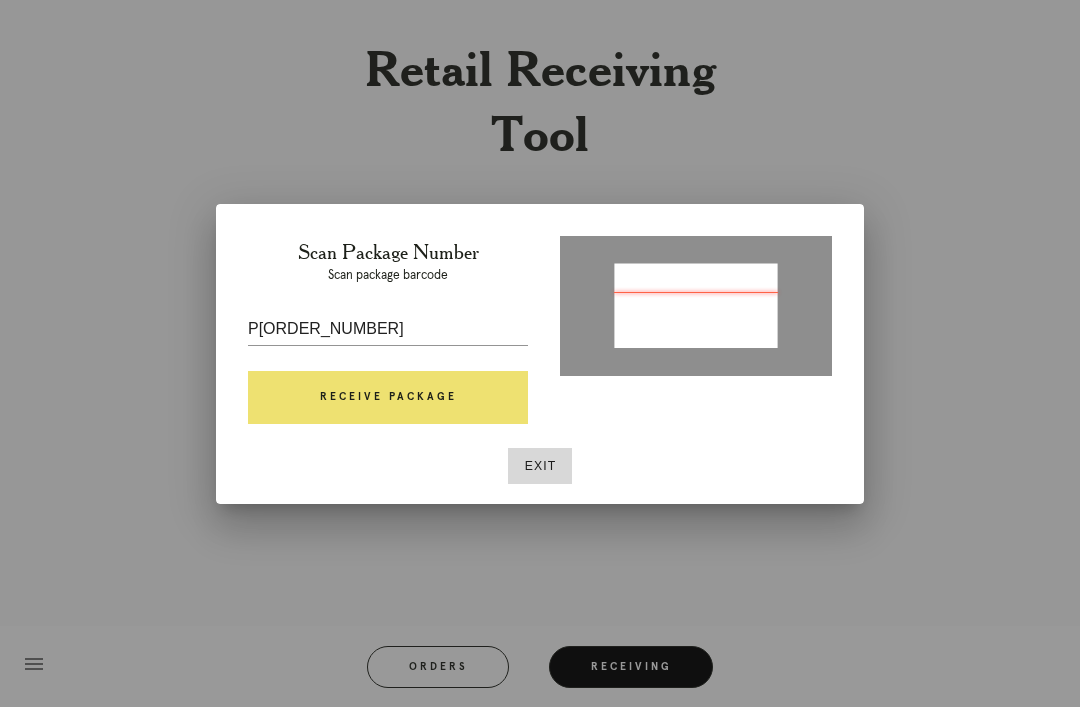 click on "Receive Package" at bounding box center [388, 398] 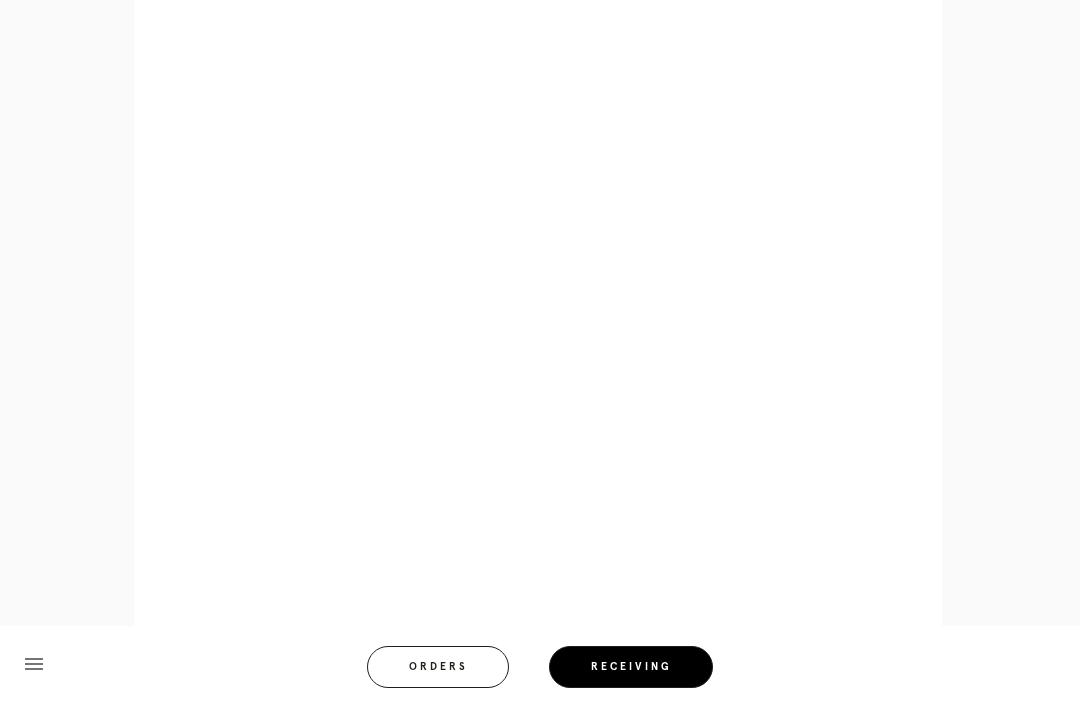scroll, scrollTop: 944, scrollLeft: 0, axis: vertical 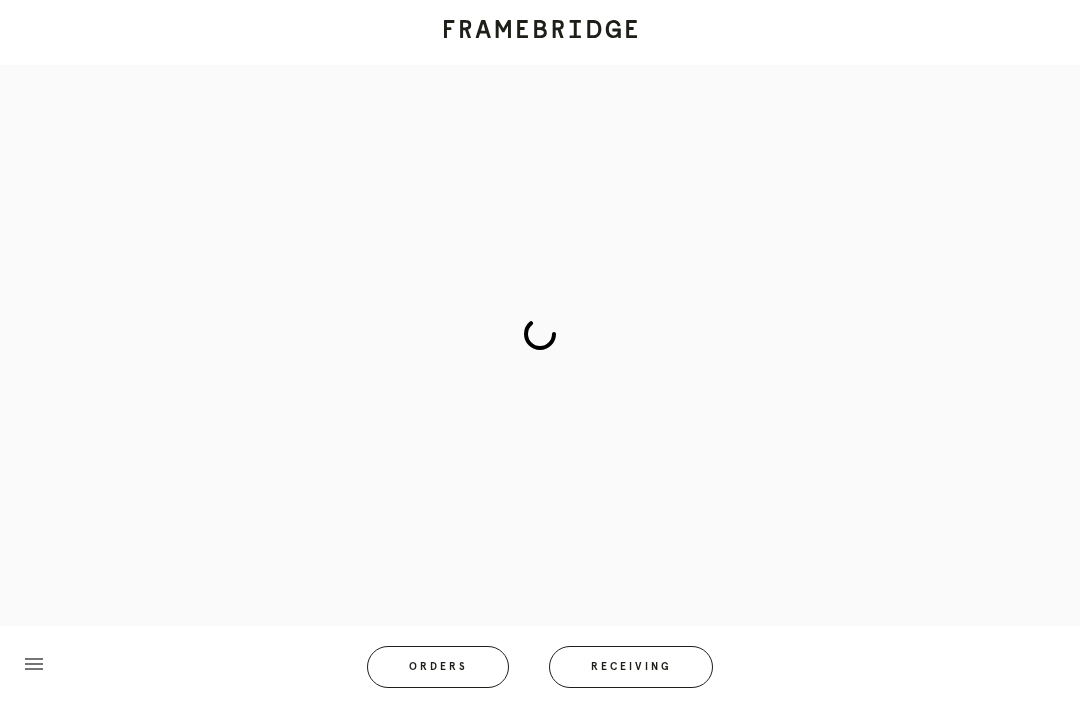click on "Receiving" at bounding box center (631, 667) 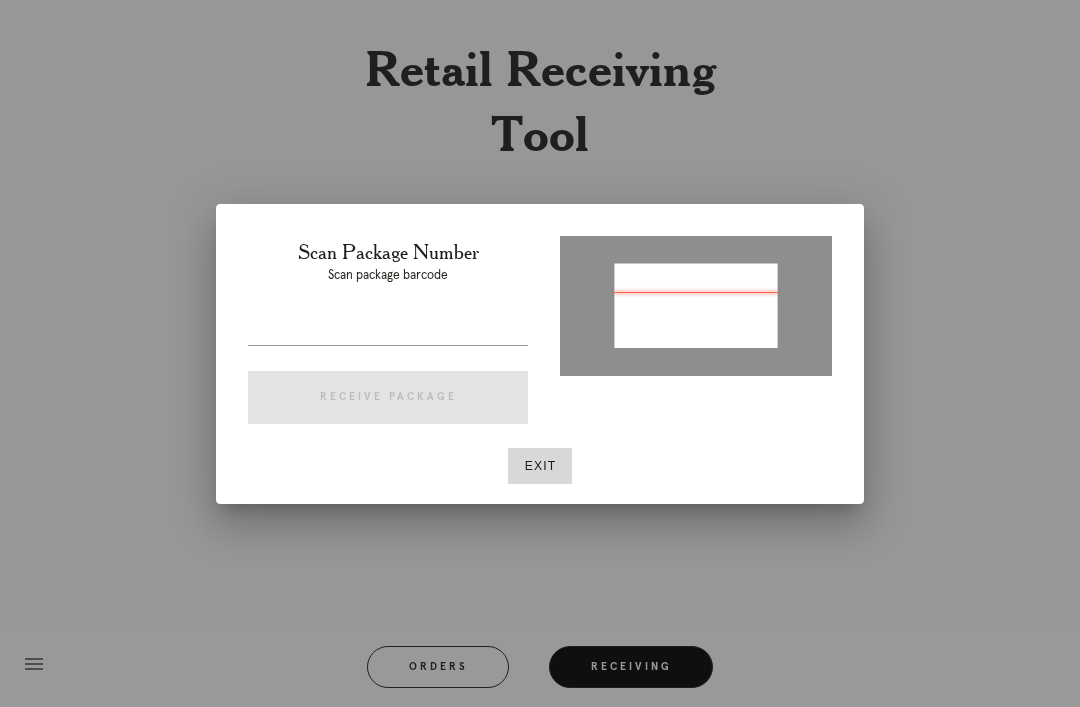 type on "P246194947371898" 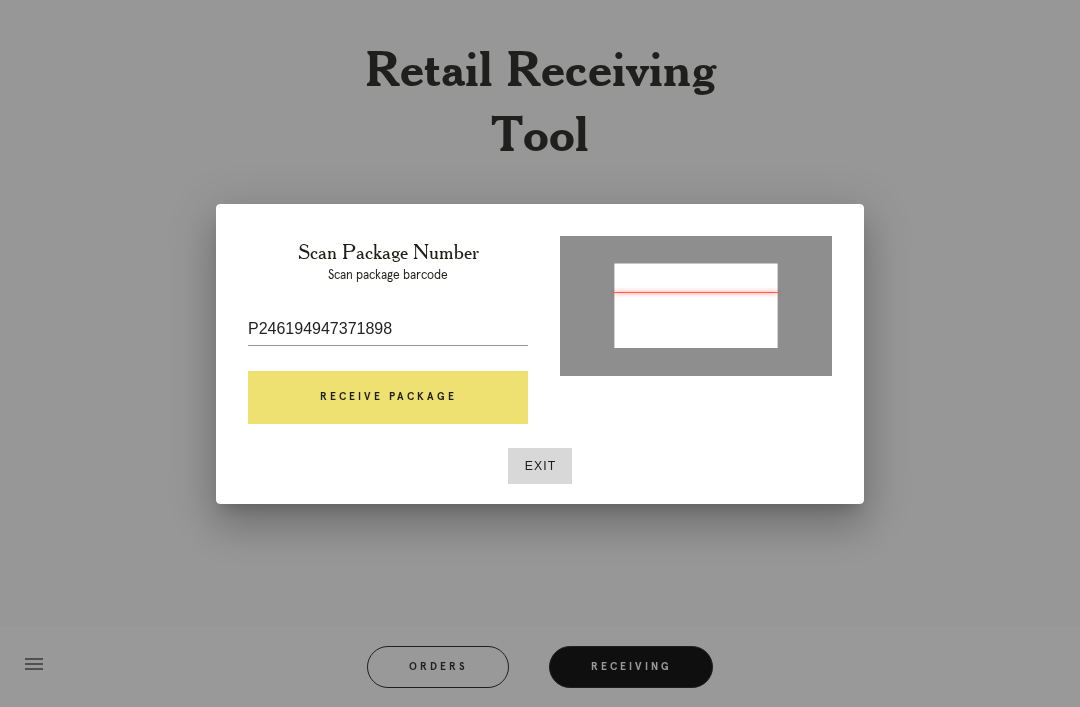 click on "Receive Package" at bounding box center (388, 398) 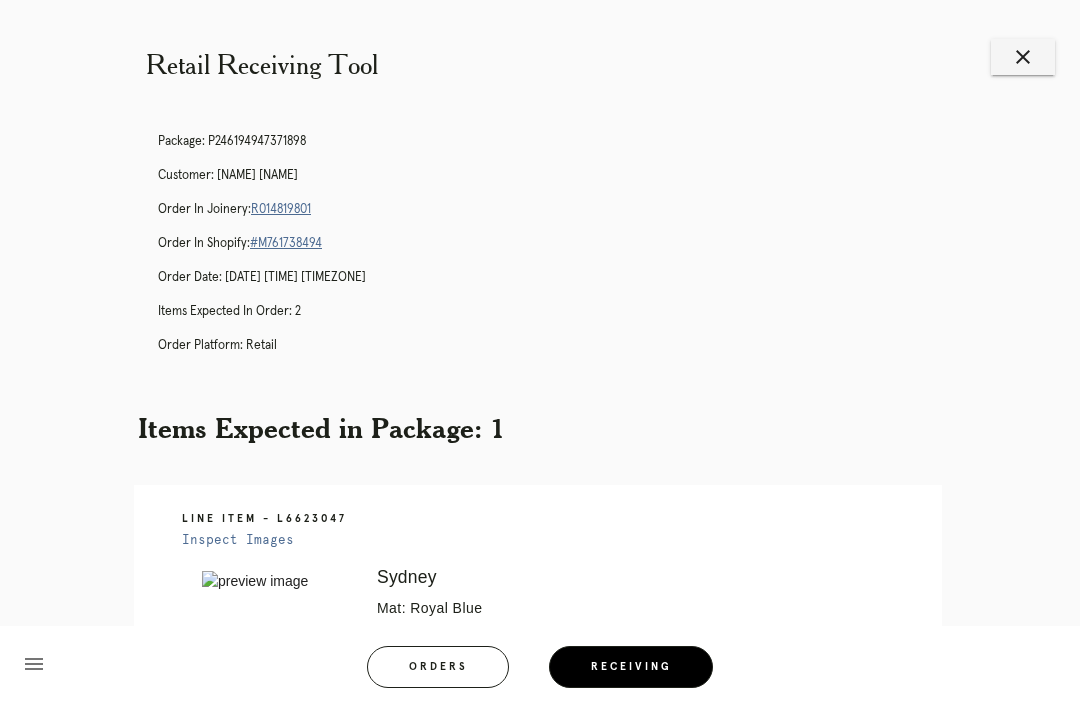 click on "R014819801" at bounding box center [281, 209] 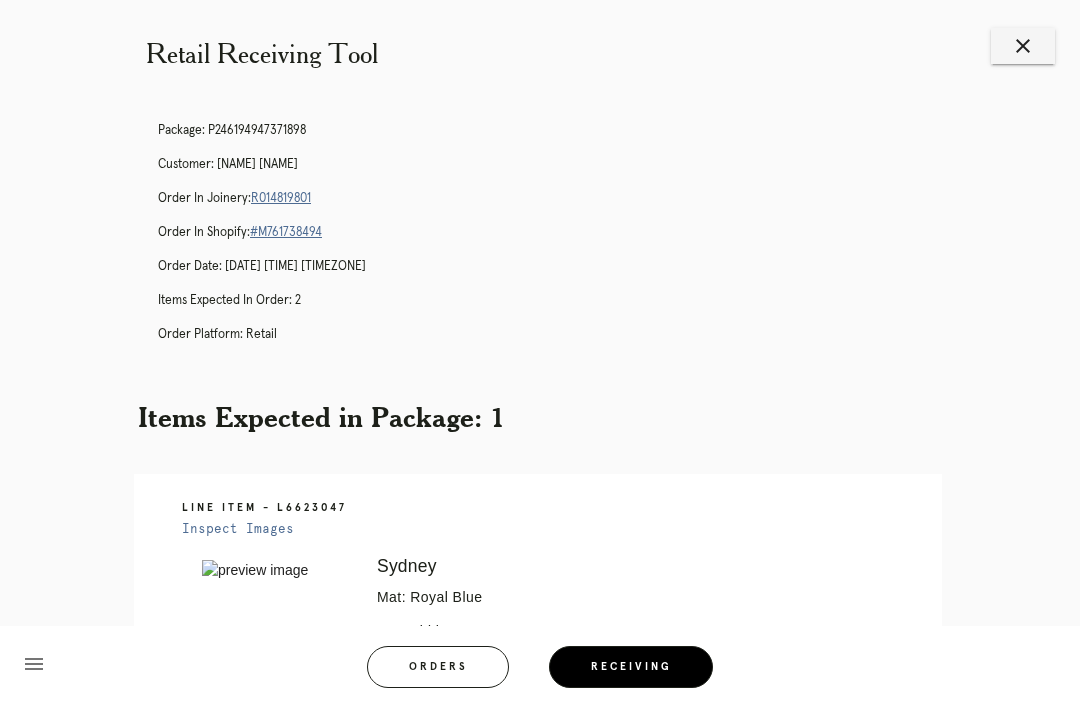 scroll, scrollTop: 0, scrollLeft: 0, axis: both 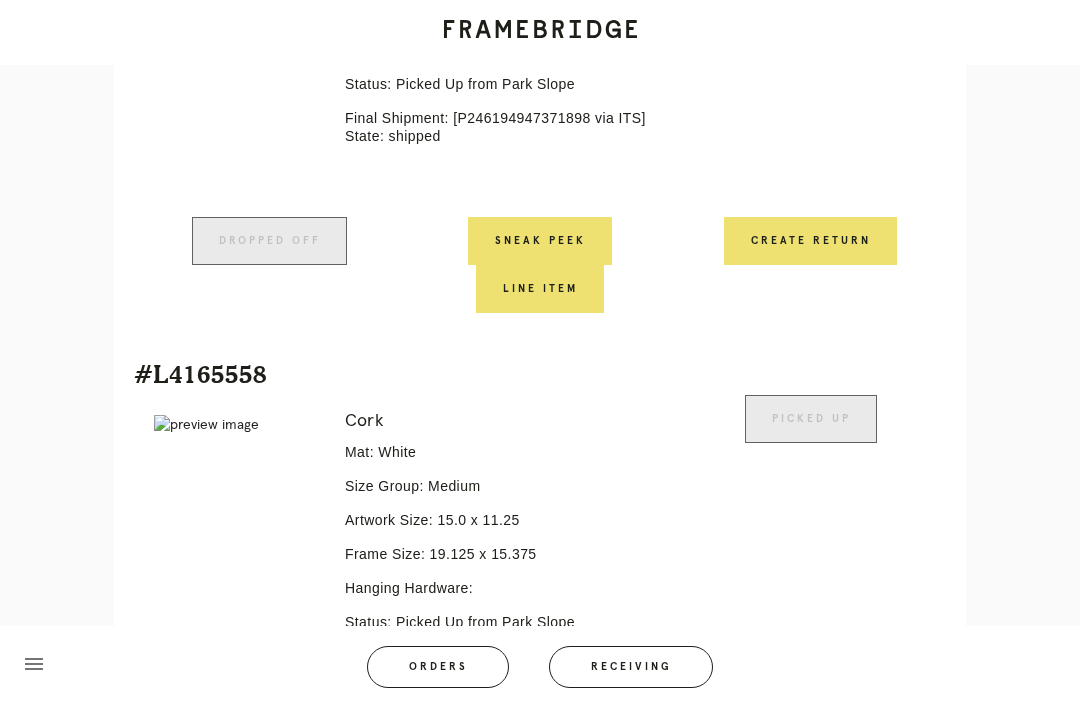 click on "menu
Orders
Receiving
Logged in as:   [EMAIL]   [NEIGHBORHOOD], [BOROUGH]
Logout" at bounding box center [540, 673] 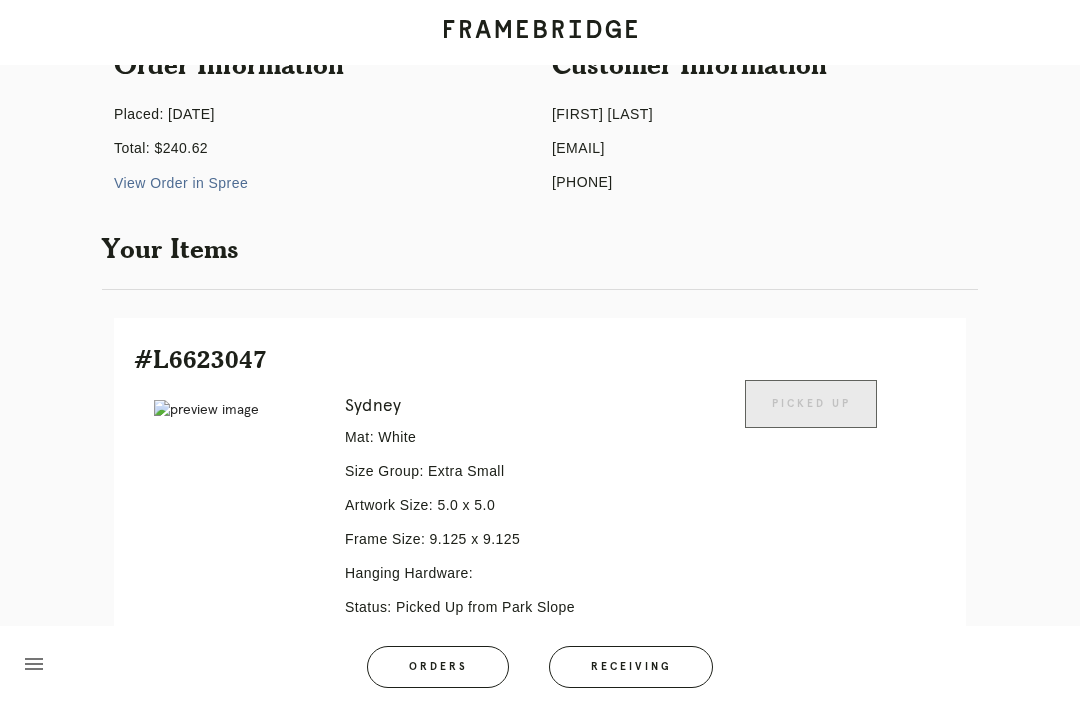 scroll, scrollTop: 0, scrollLeft: 0, axis: both 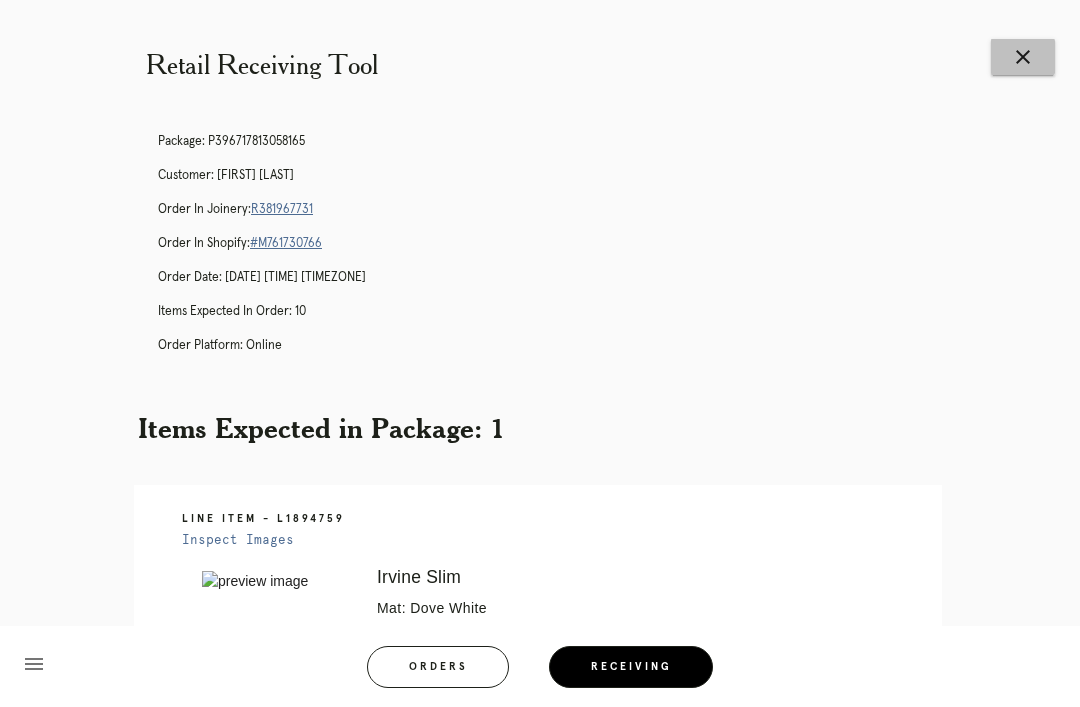 click on "close" at bounding box center (1023, 57) 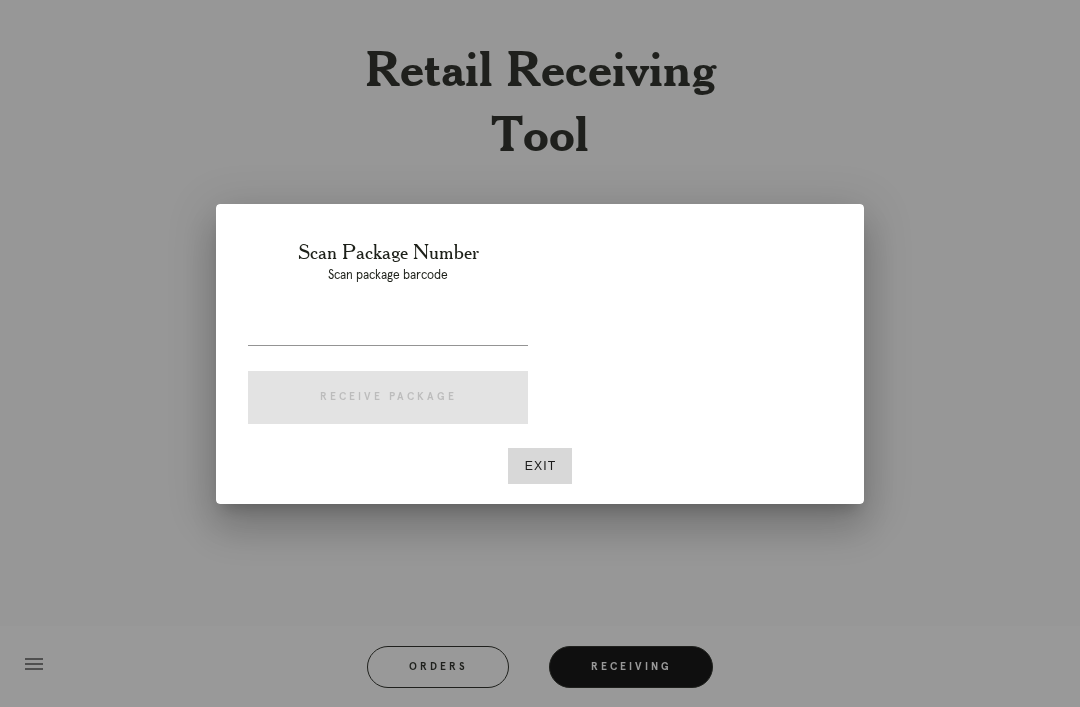 scroll, scrollTop: 0, scrollLeft: 0, axis: both 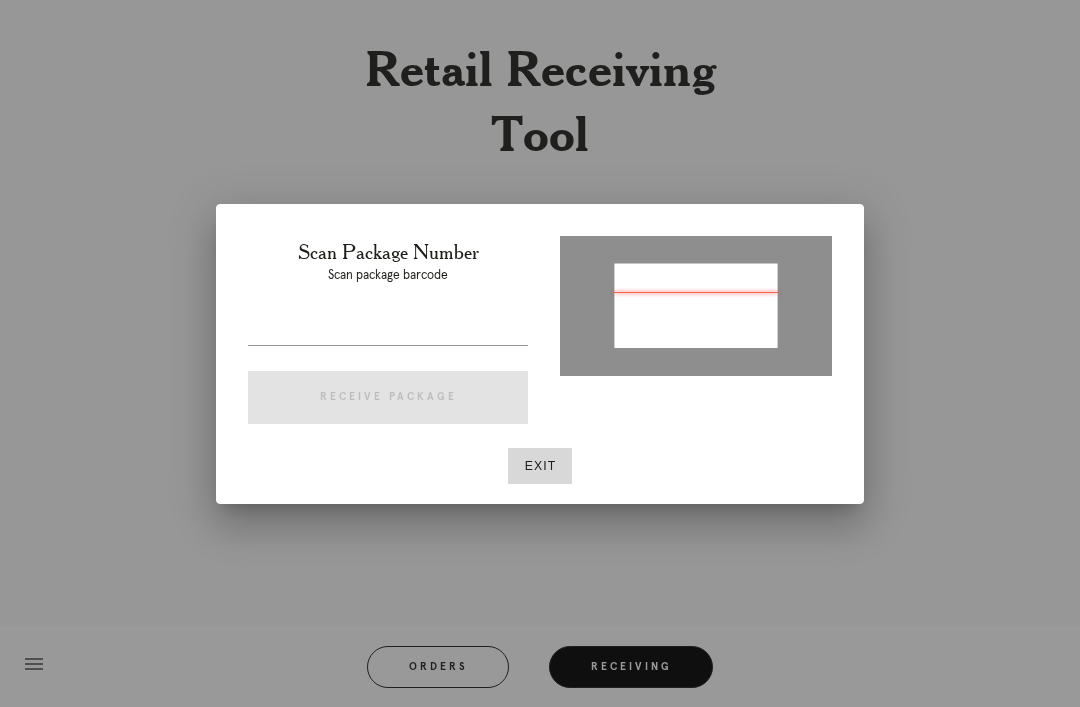 type on "P689429544546768" 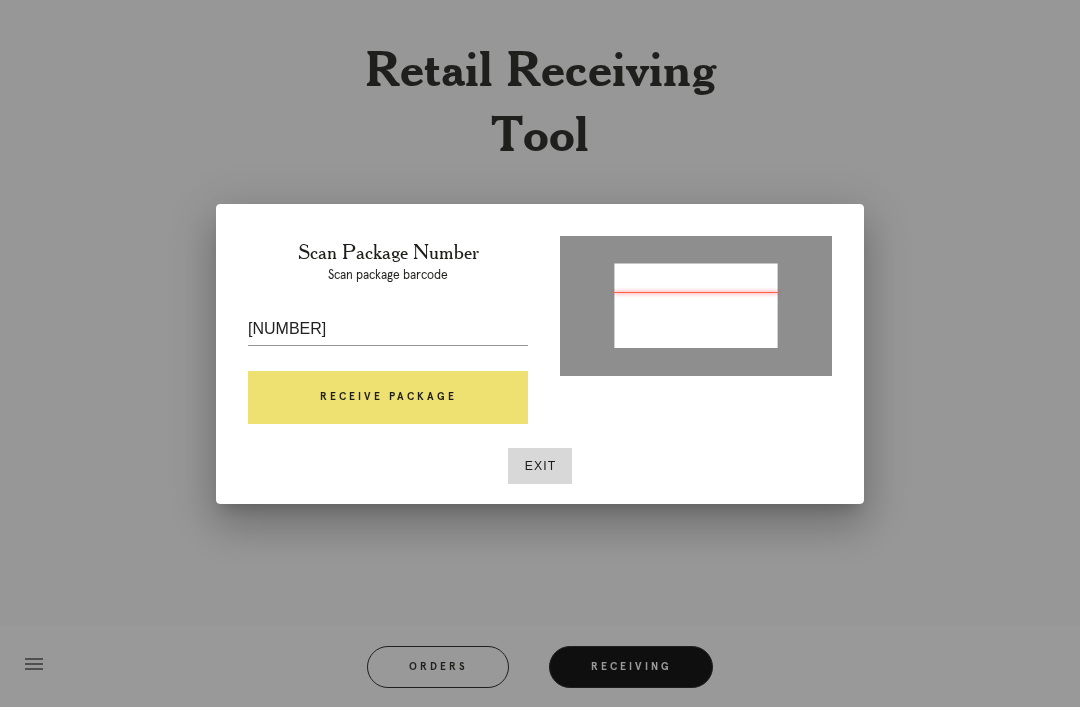 click on "Receive Package" at bounding box center (388, 398) 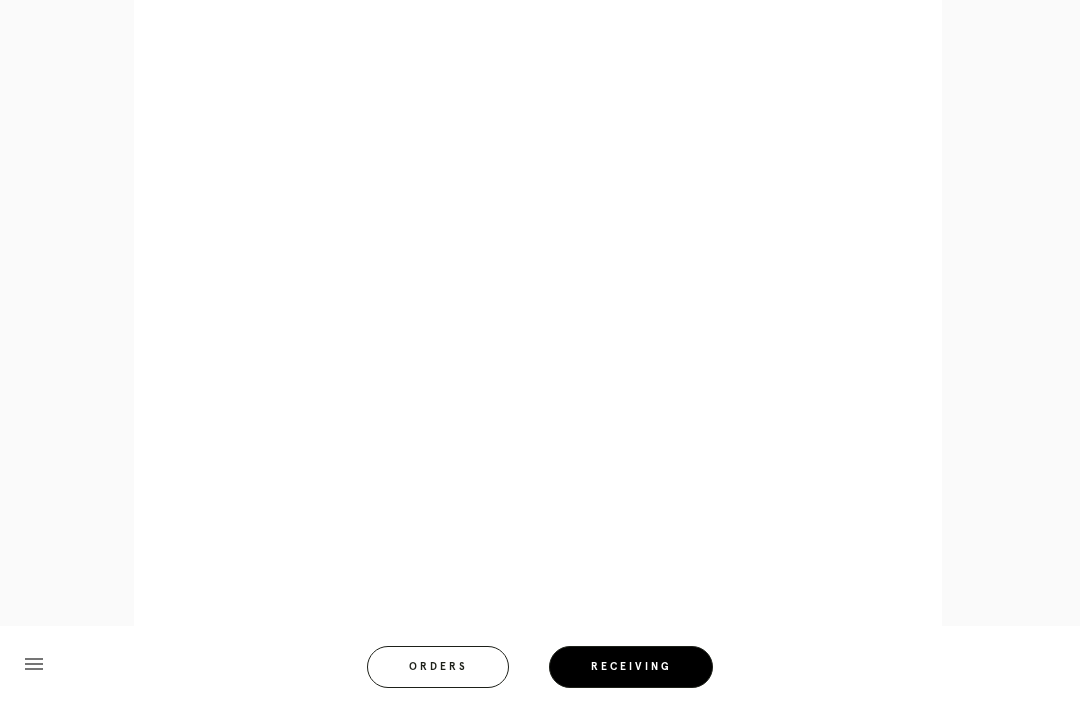 scroll, scrollTop: 1068, scrollLeft: 0, axis: vertical 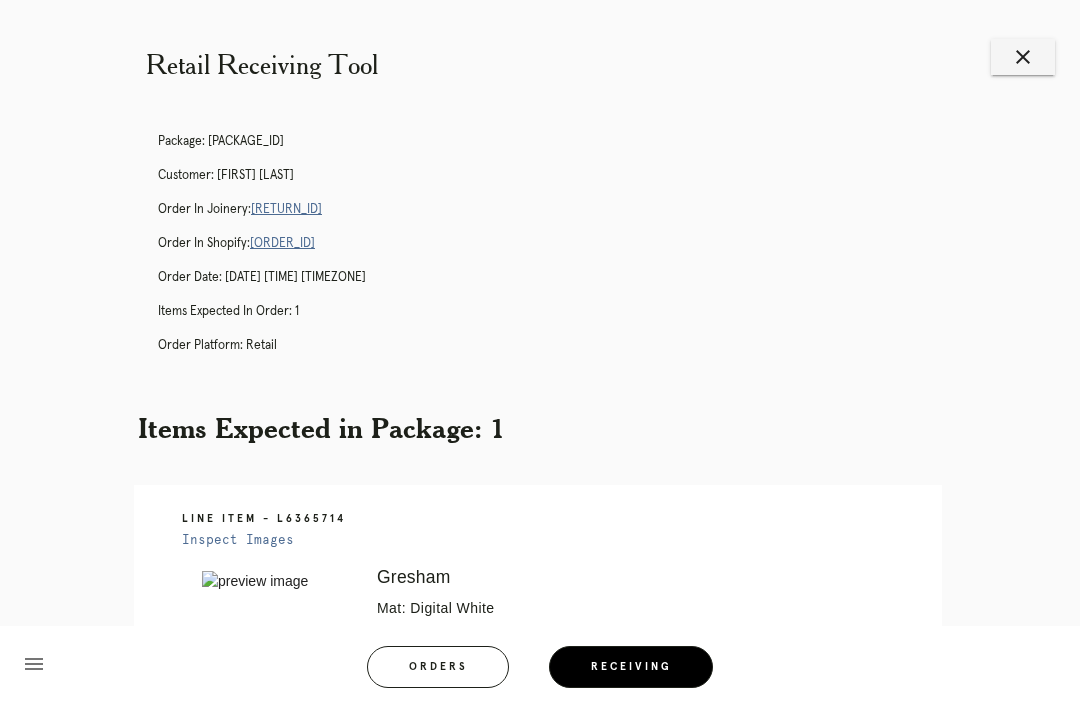 click on "close" at bounding box center [1023, 57] 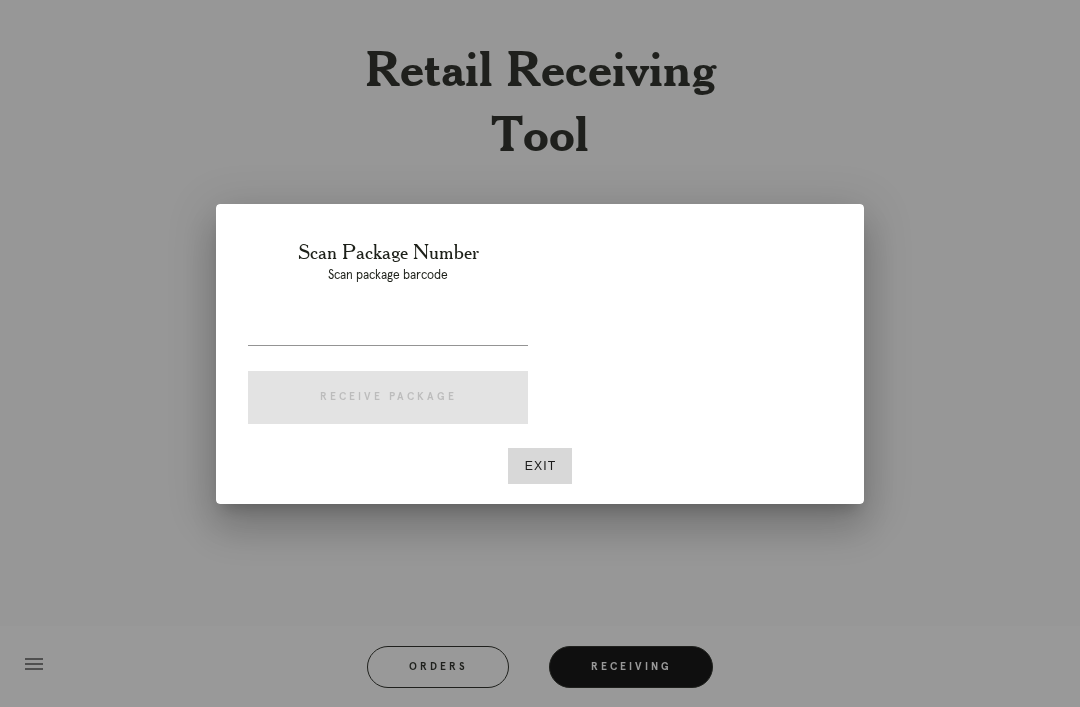 scroll, scrollTop: 0, scrollLeft: 0, axis: both 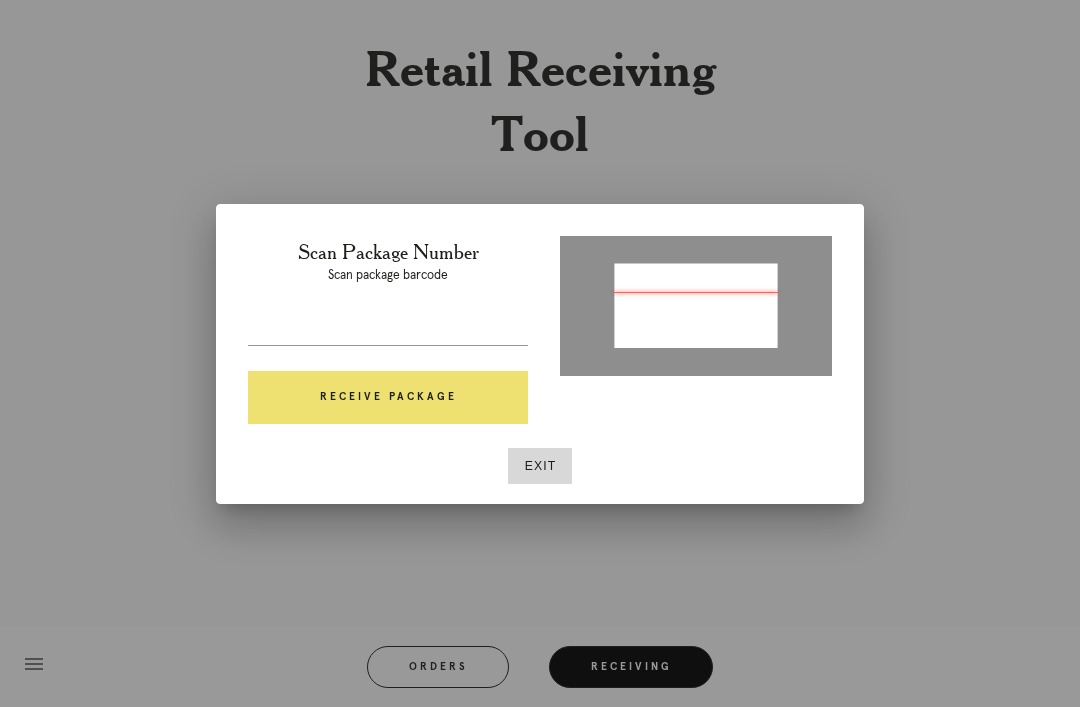 type on "P184862450125928" 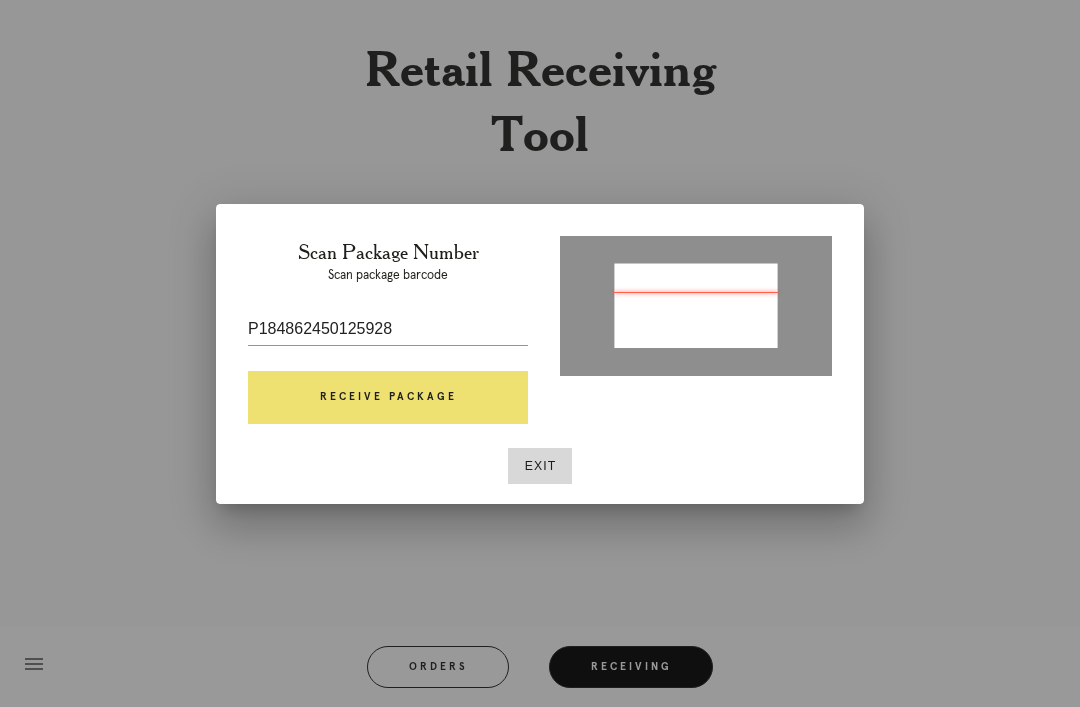 click on "Receive Package" at bounding box center [388, 398] 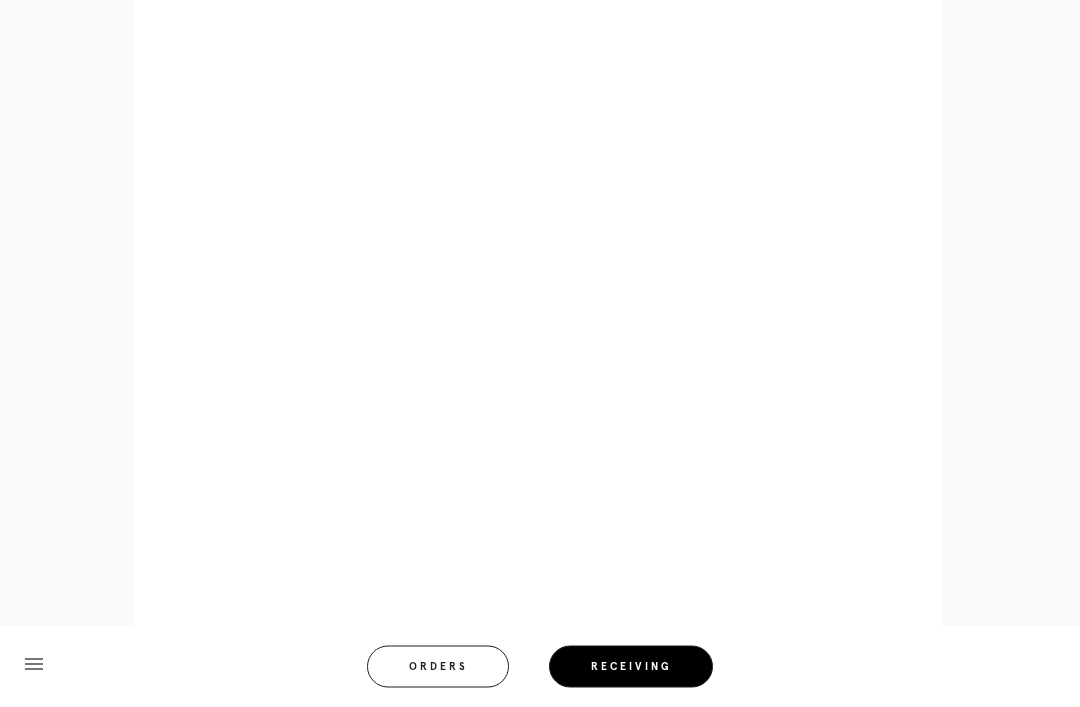 scroll, scrollTop: 962, scrollLeft: 0, axis: vertical 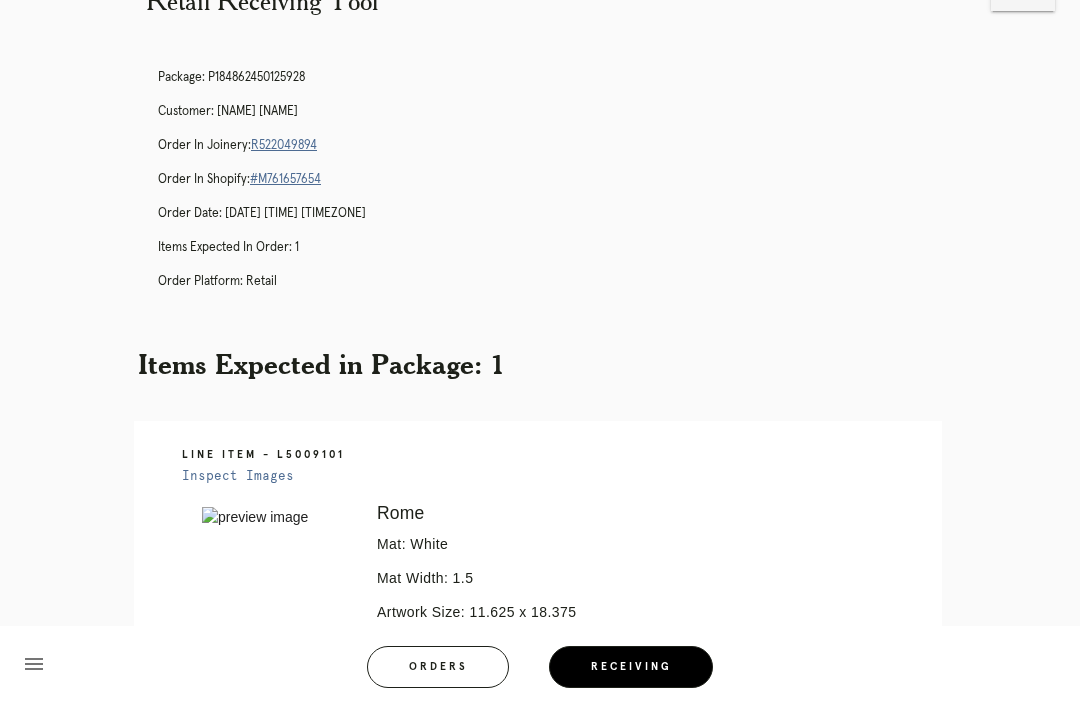 click on "Orders" at bounding box center (438, 667) 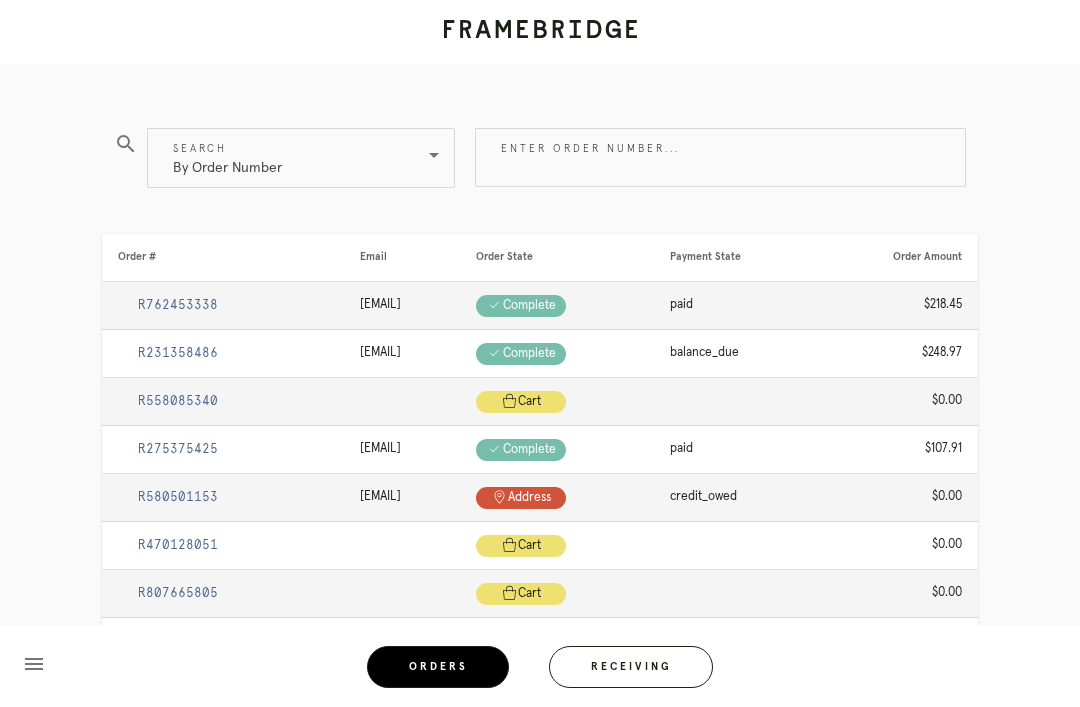 click on "Enter order number..." at bounding box center (720, 157) 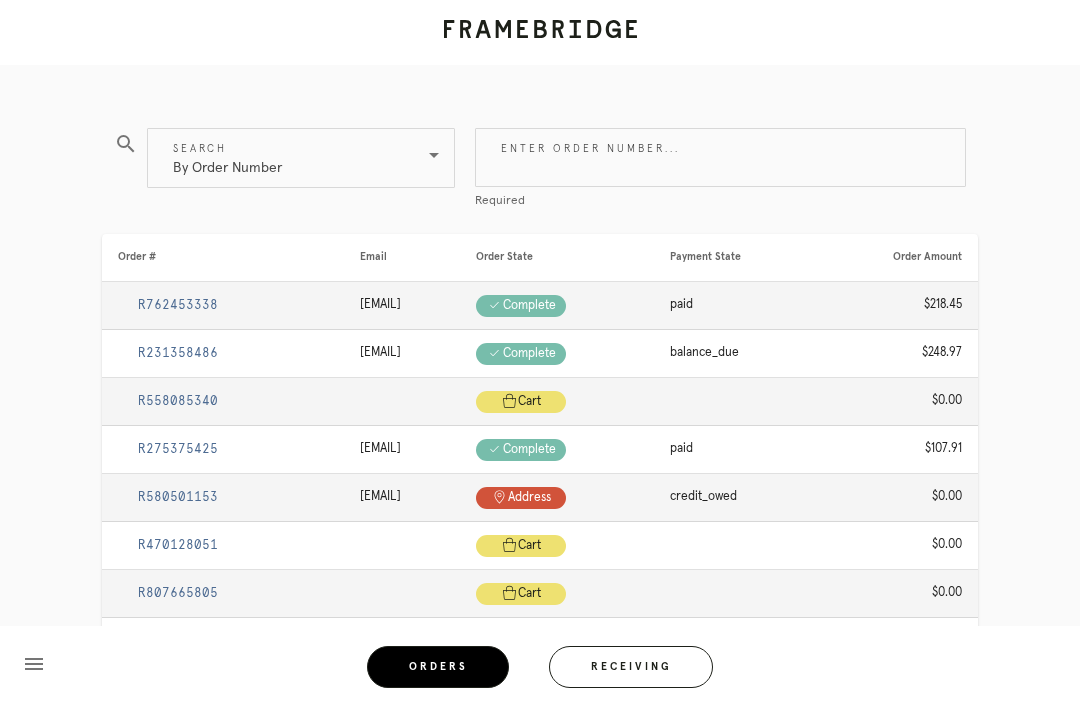 click on "Receiving" at bounding box center (631, 667) 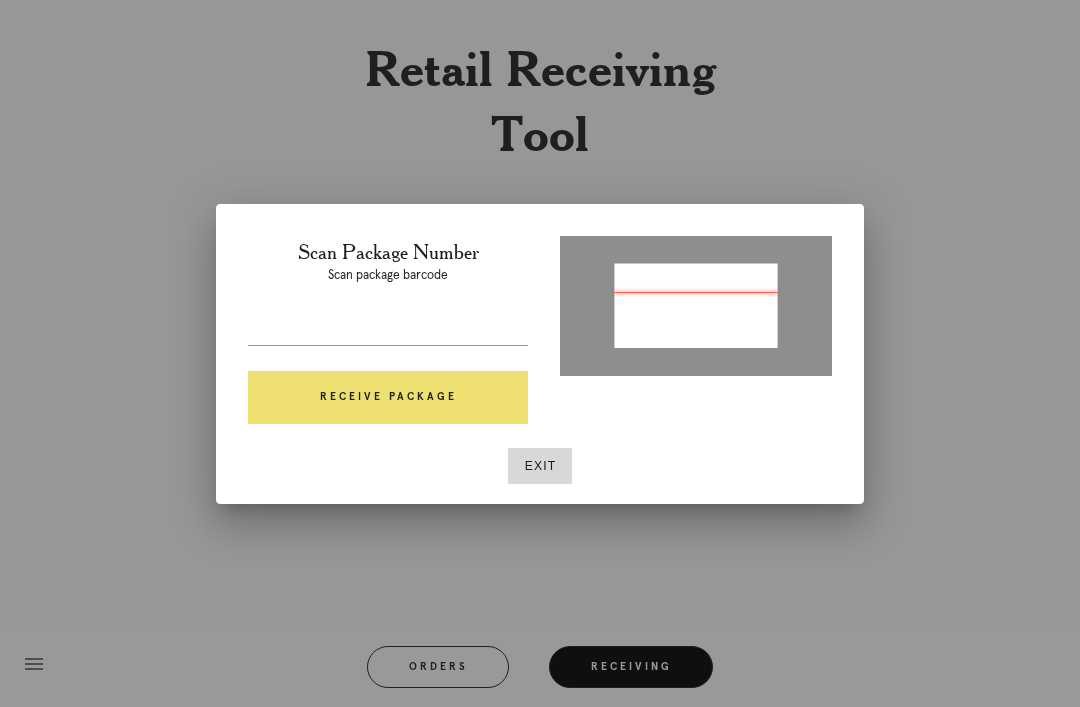 type on "P184862450125928" 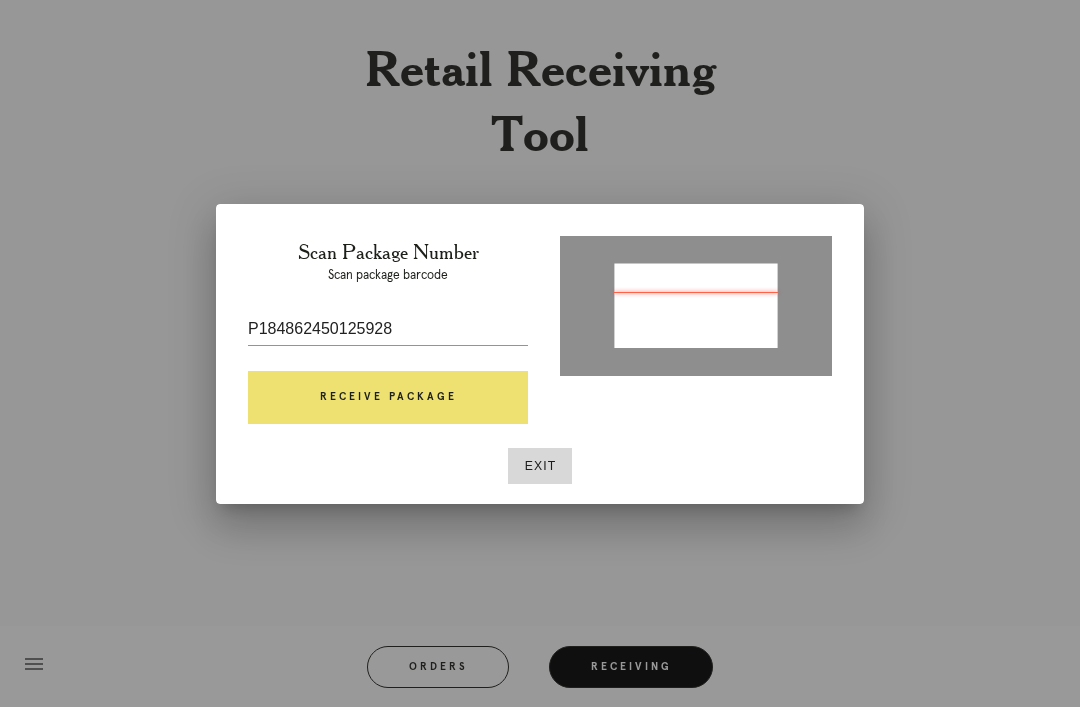 click on "Receive Package" at bounding box center [388, 398] 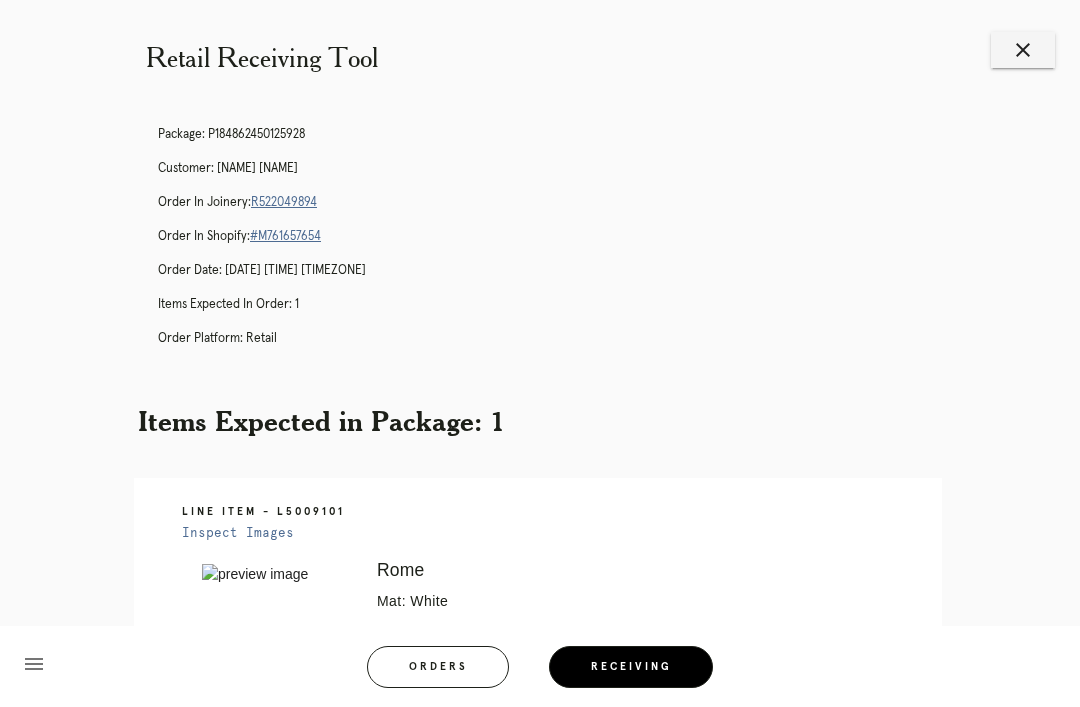 scroll, scrollTop: 9, scrollLeft: 0, axis: vertical 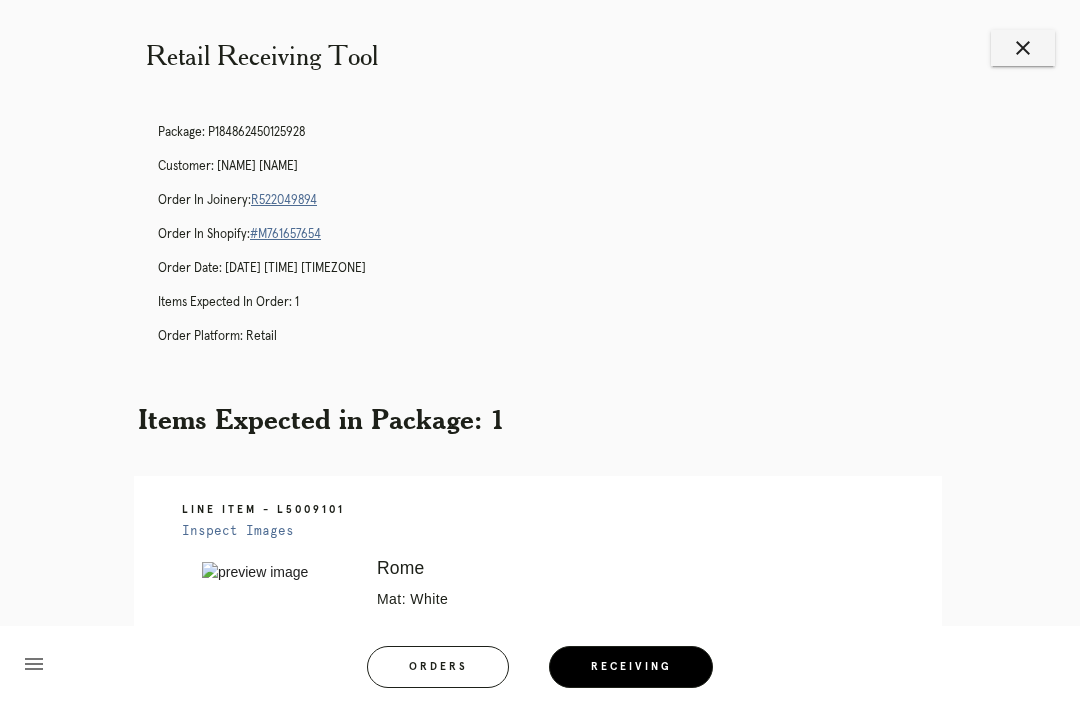 click on "R522049894" at bounding box center [284, 200] 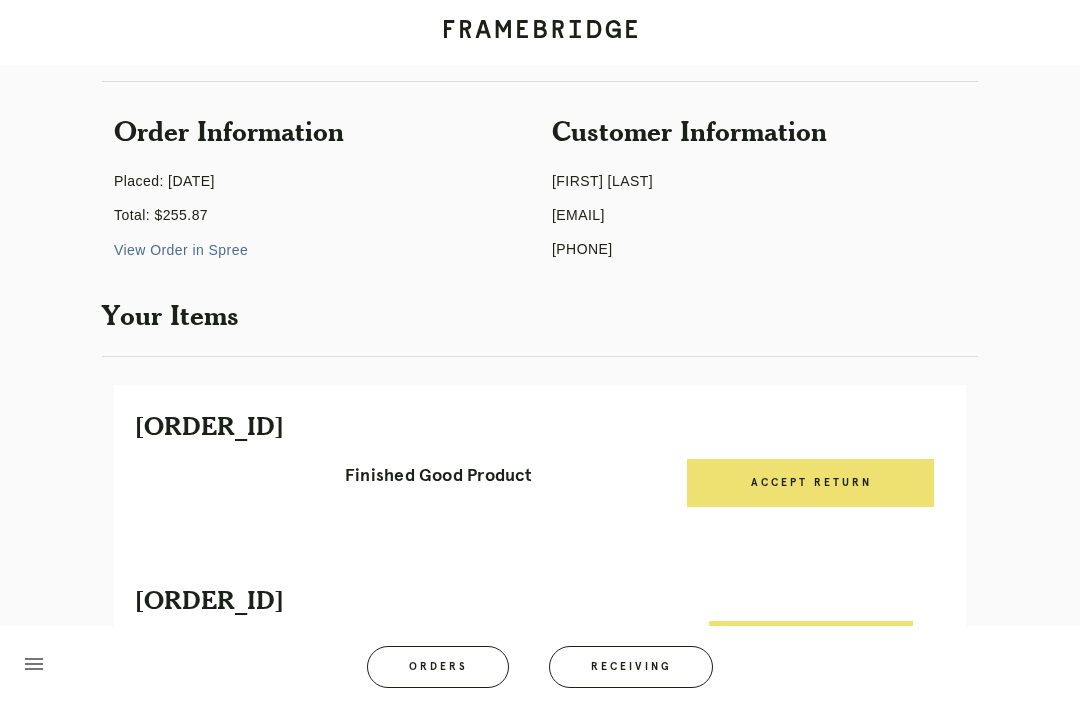 scroll, scrollTop: 288, scrollLeft: 0, axis: vertical 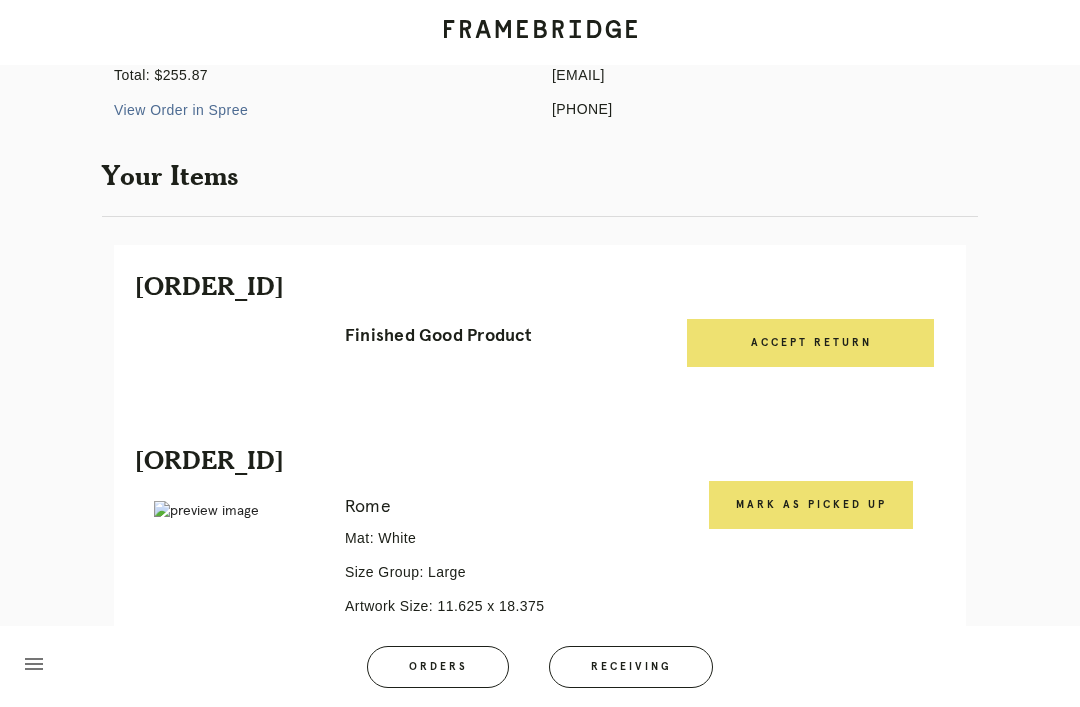 click on "Mark as Picked Up" at bounding box center (811, 505) 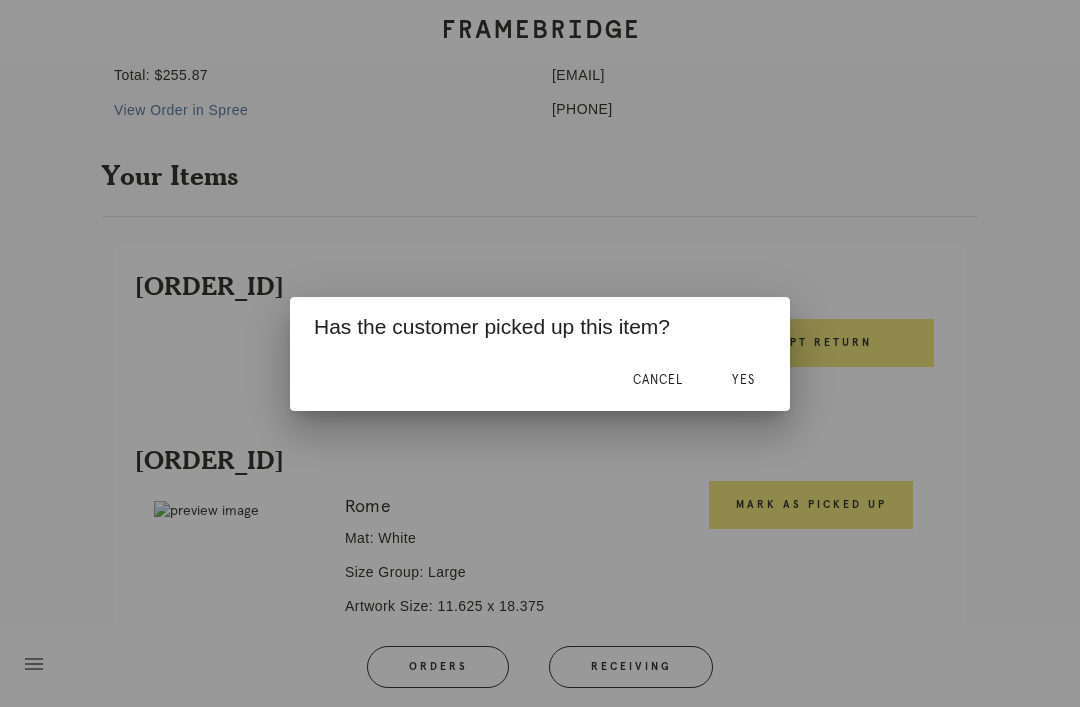 click on "Yes" at bounding box center [743, 381] 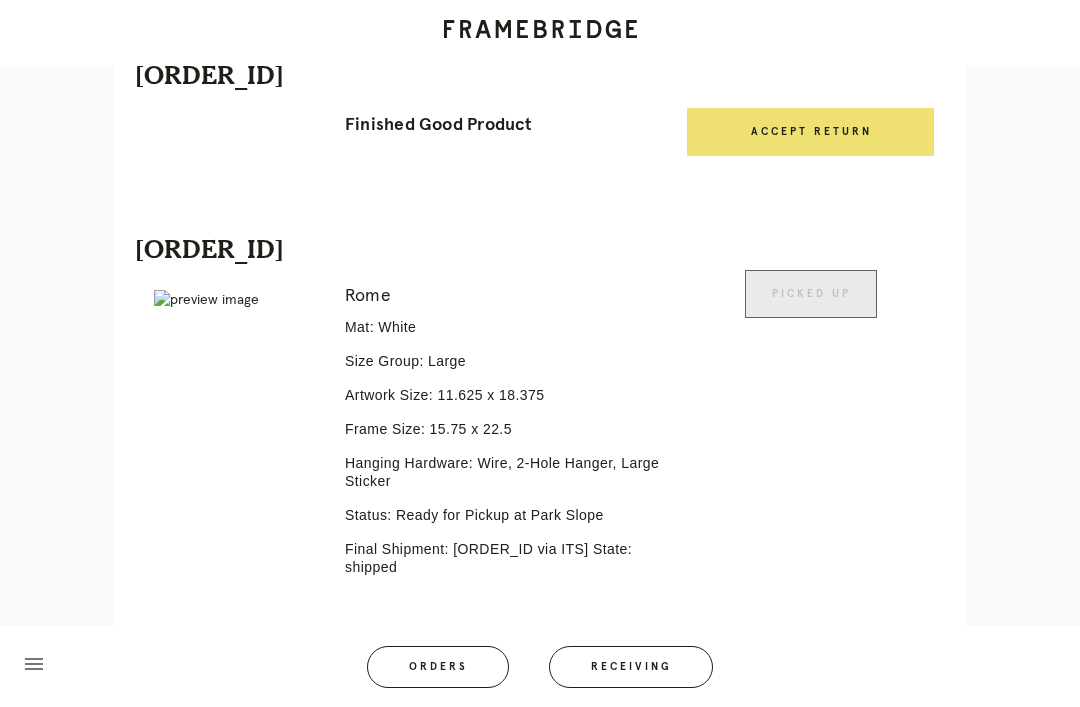 scroll, scrollTop: 622, scrollLeft: 0, axis: vertical 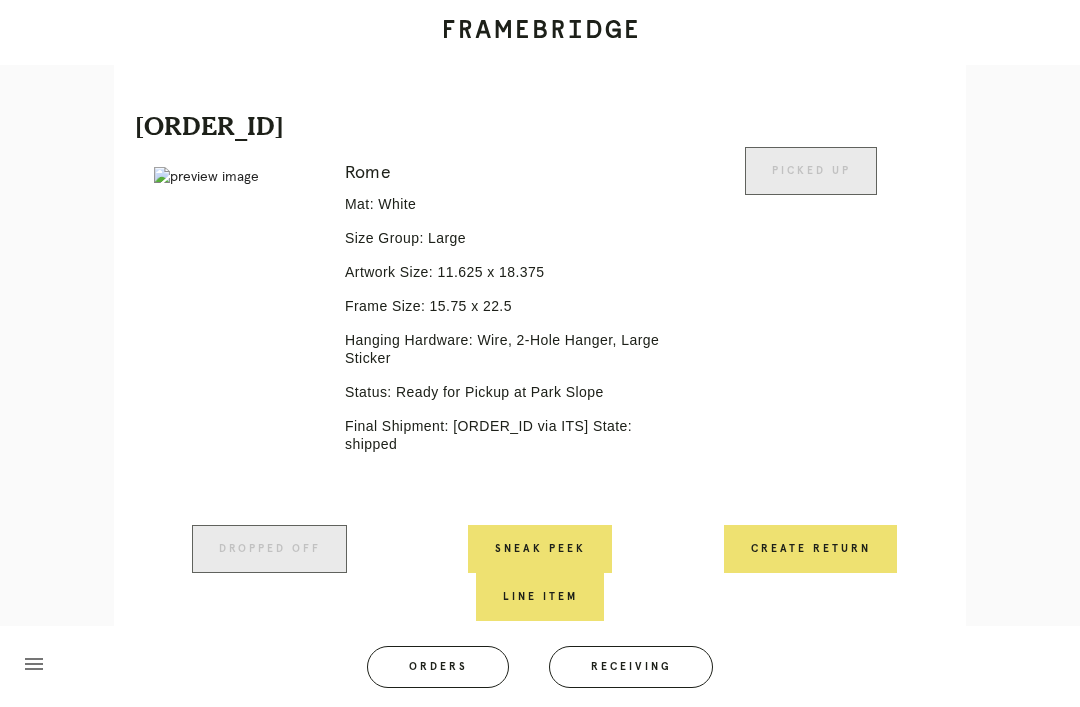 click on "Orders" at bounding box center (438, 667) 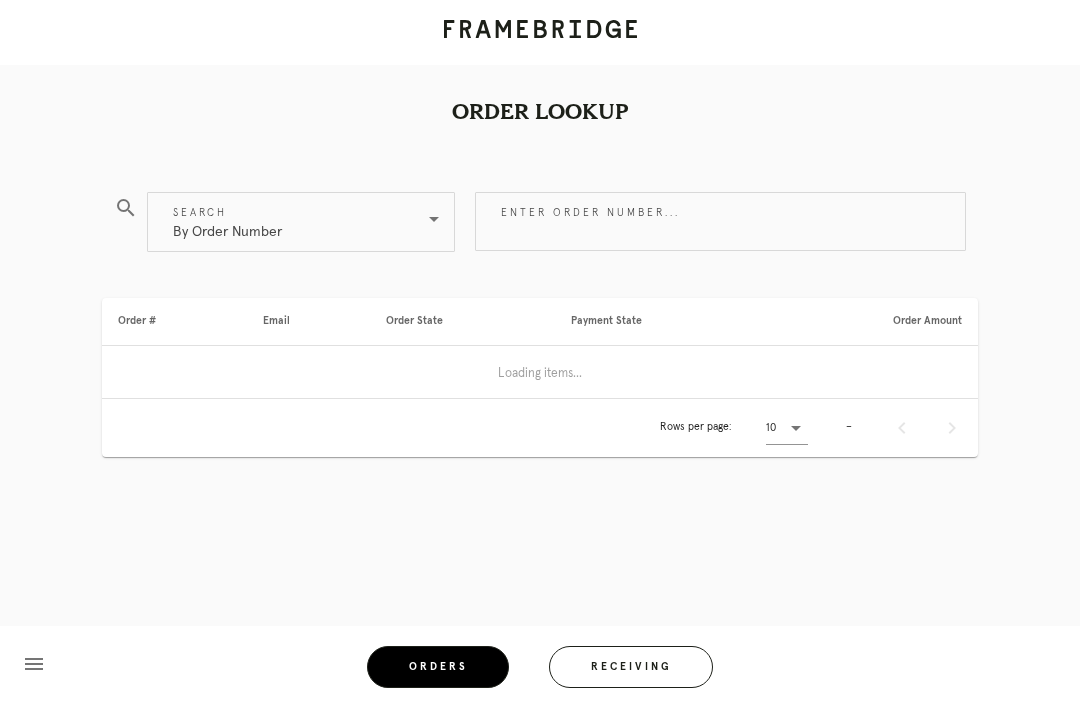 scroll, scrollTop: 64, scrollLeft: 0, axis: vertical 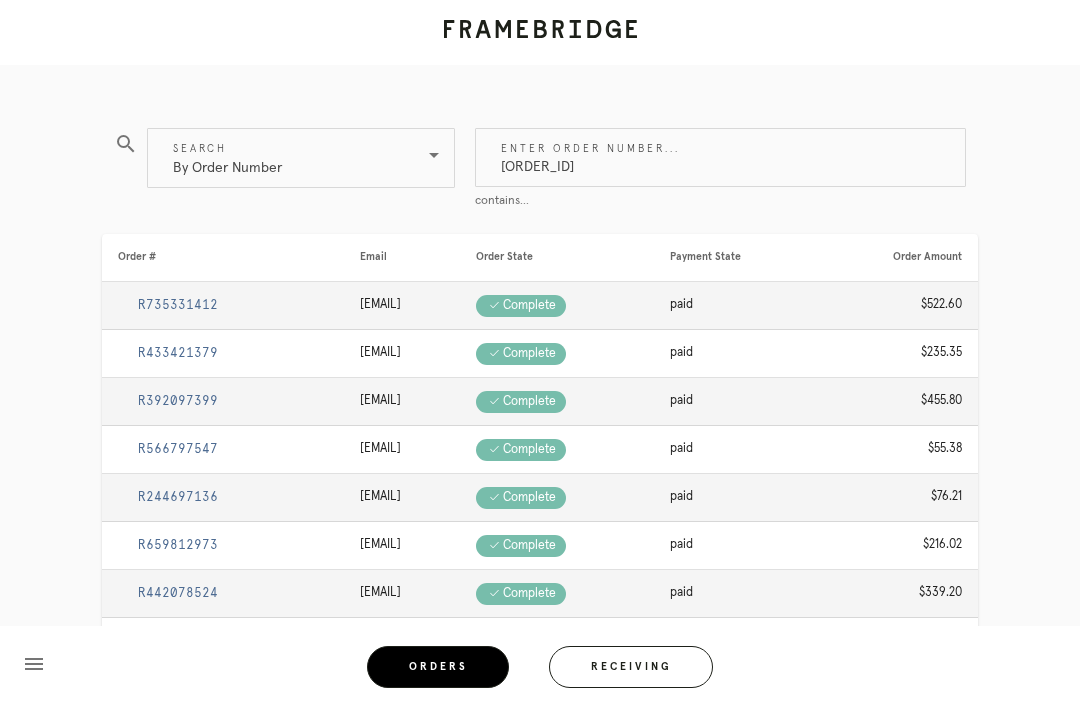 type on "[ORDER_ID]" 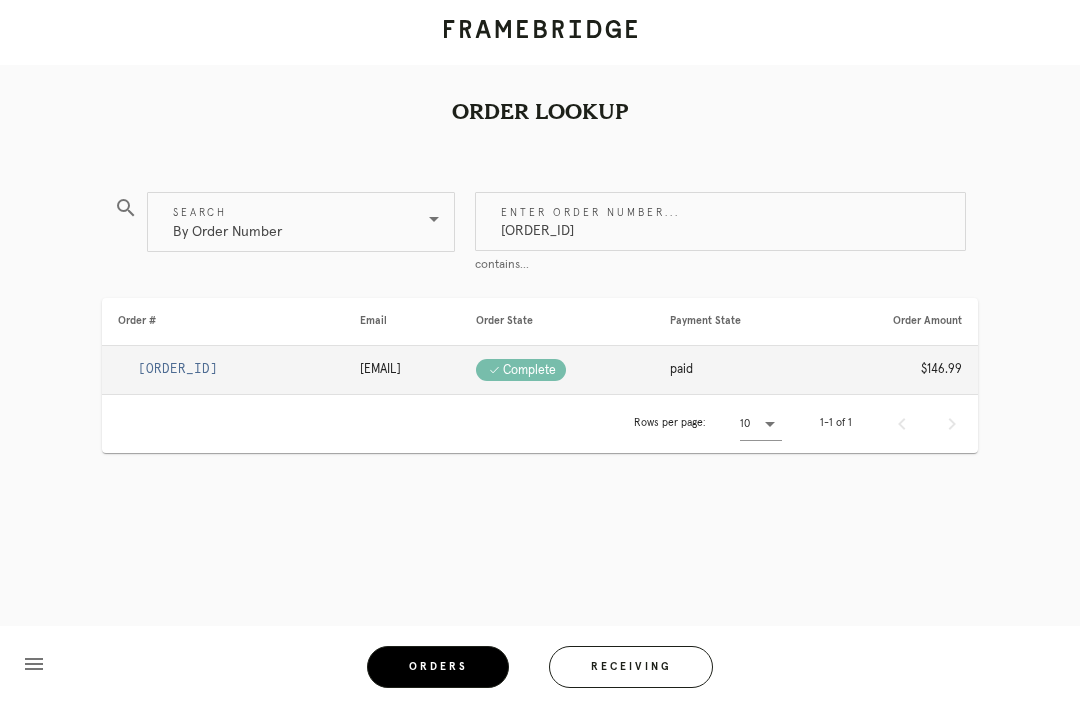 click on "[ORDER_ID]" at bounding box center [178, 369] 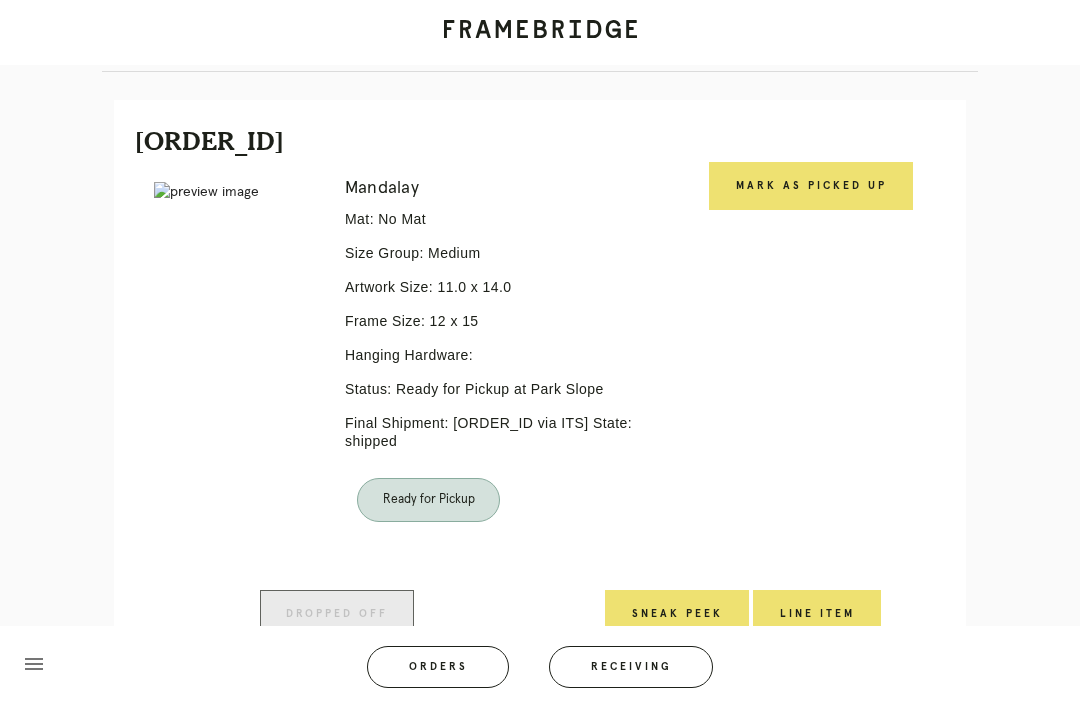 scroll, scrollTop: 446, scrollLeft: 0, axis: vertical 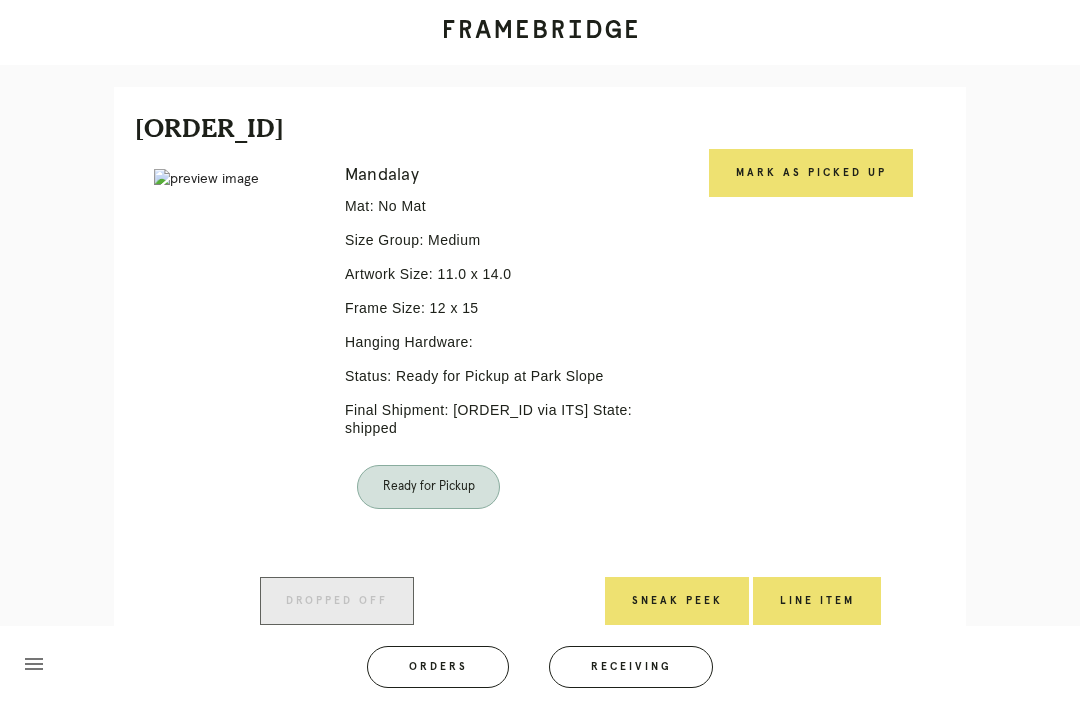 click on "Mark as Picked Up" at bounding box center [811, 173] 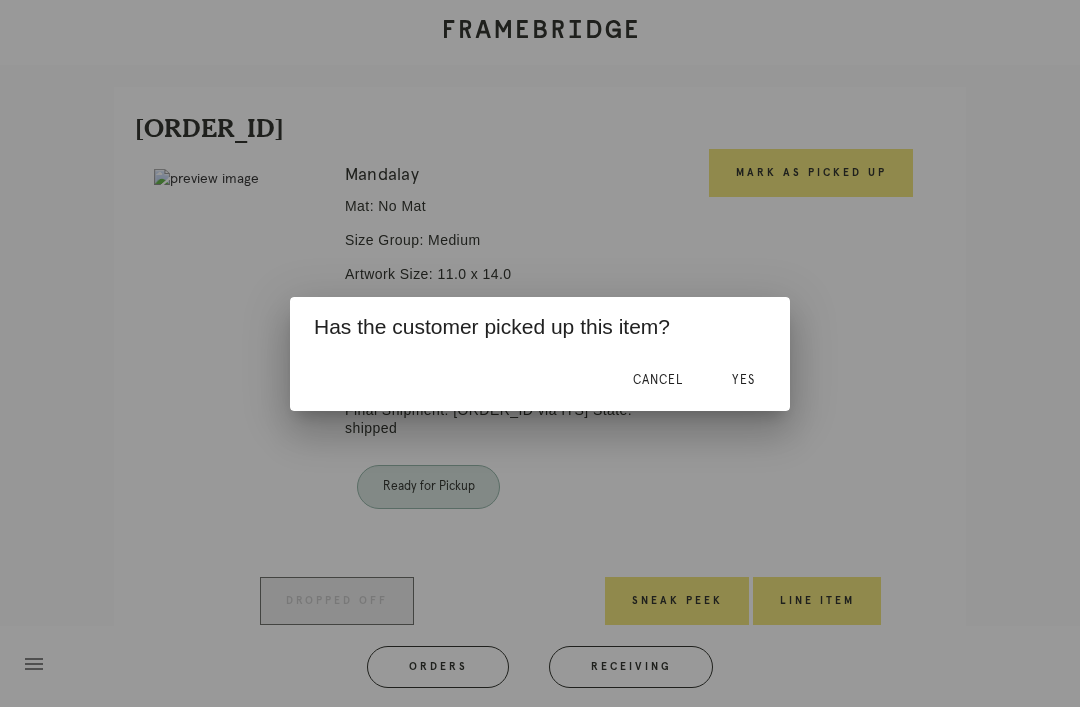 click on "Yes" at bounding box center [743, 381] 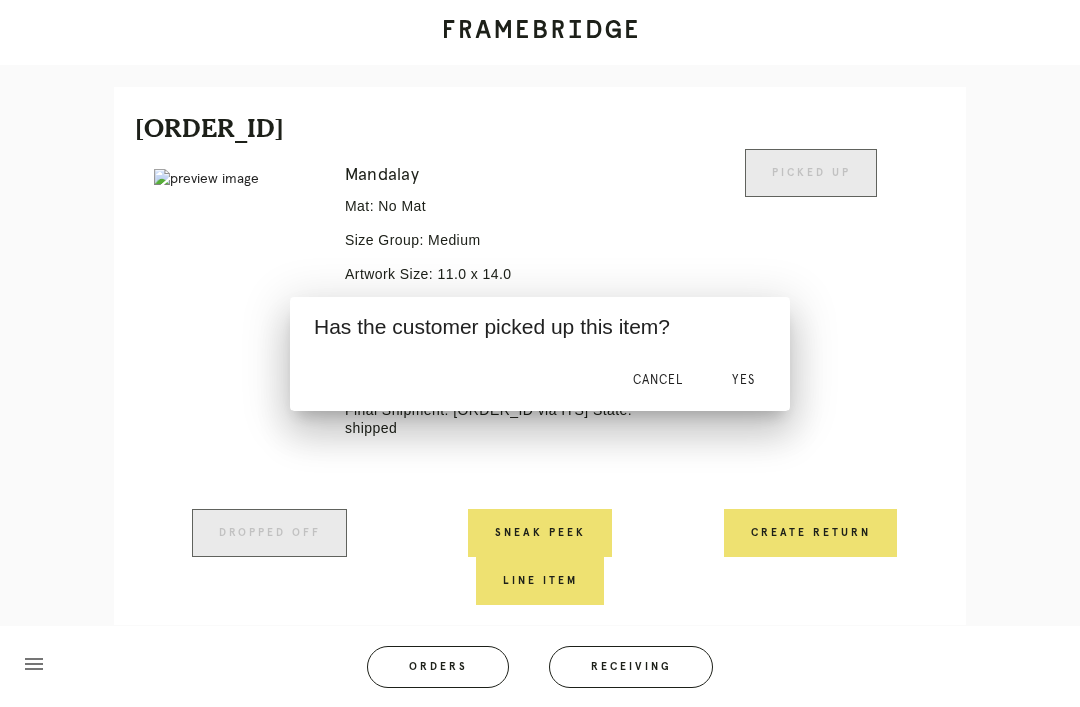 scroll, scrollTop: 428, scrollLeft: 0, axis: vertical 